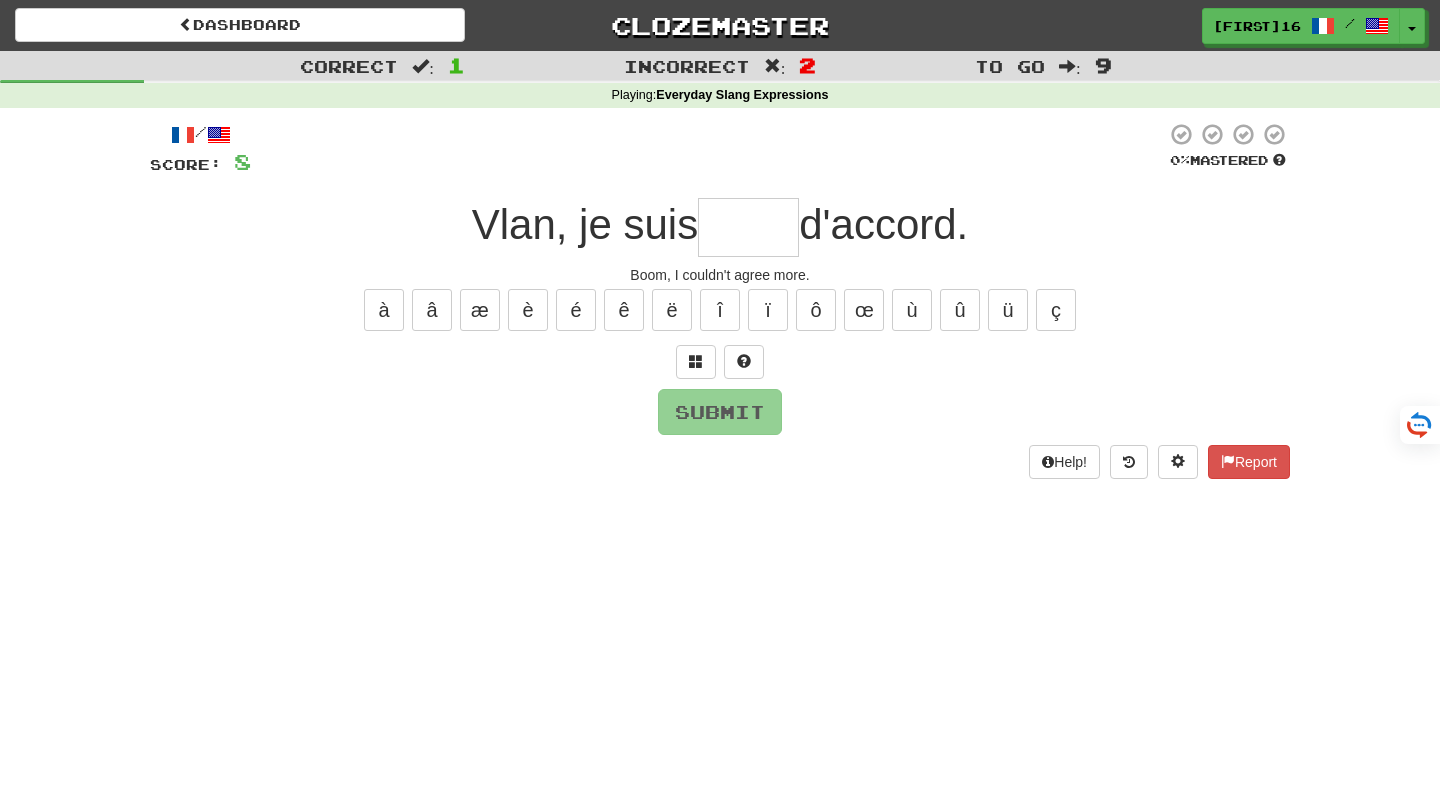 scroll, scrollTop: 0, scrollLeft: 0, axis: both 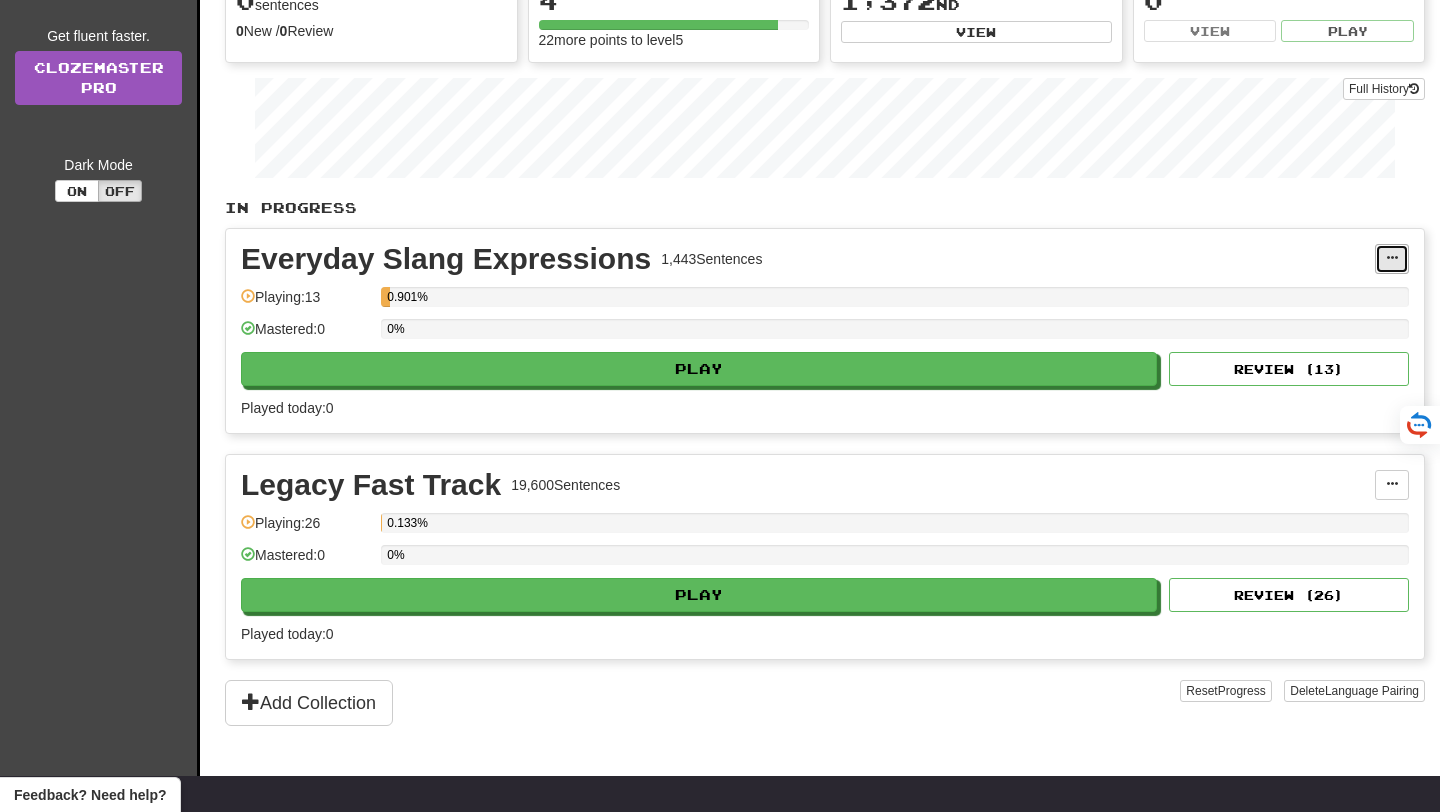 click at bounding box center (1392, 258) 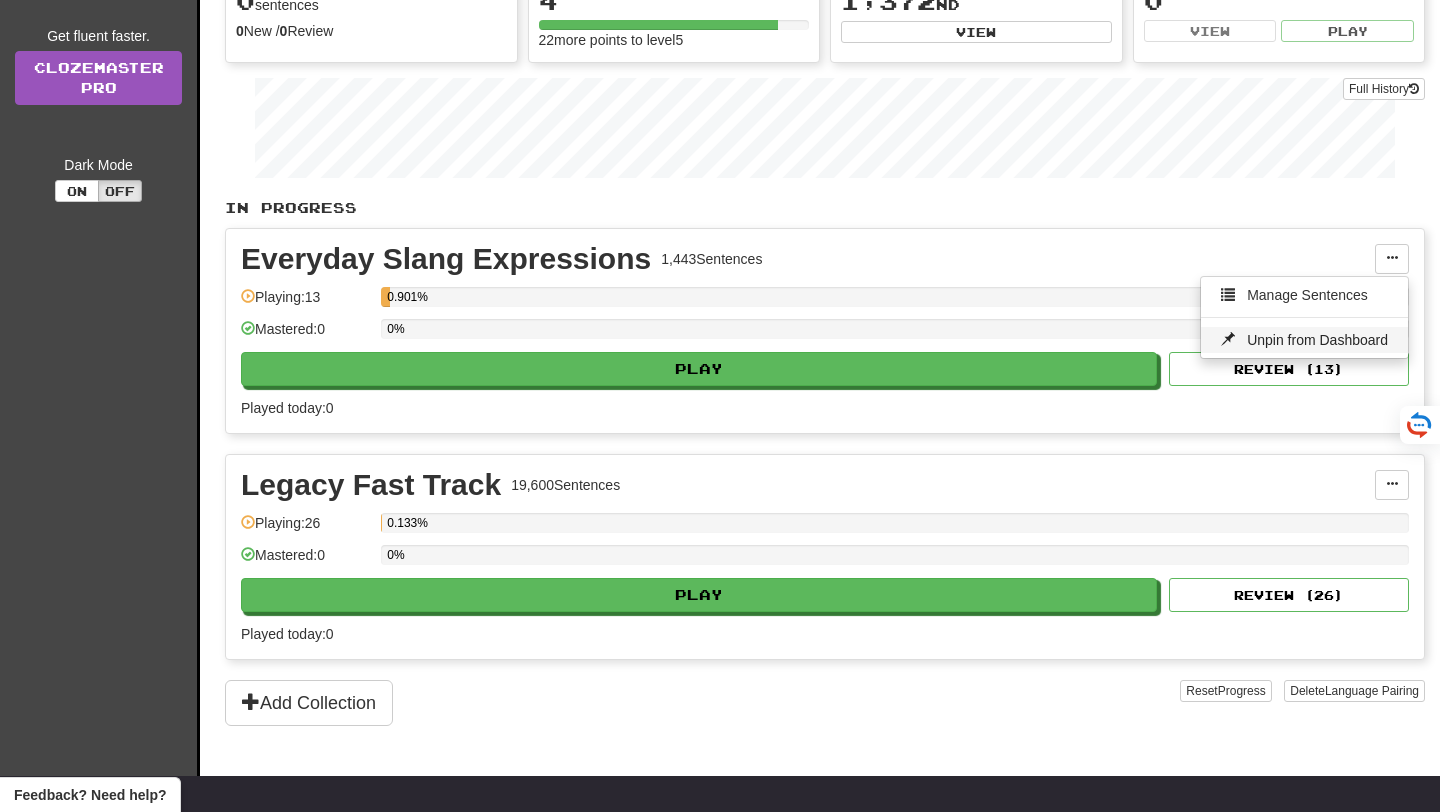 click on "Unpin from Dashboard" at bounding box center (1317, 340) 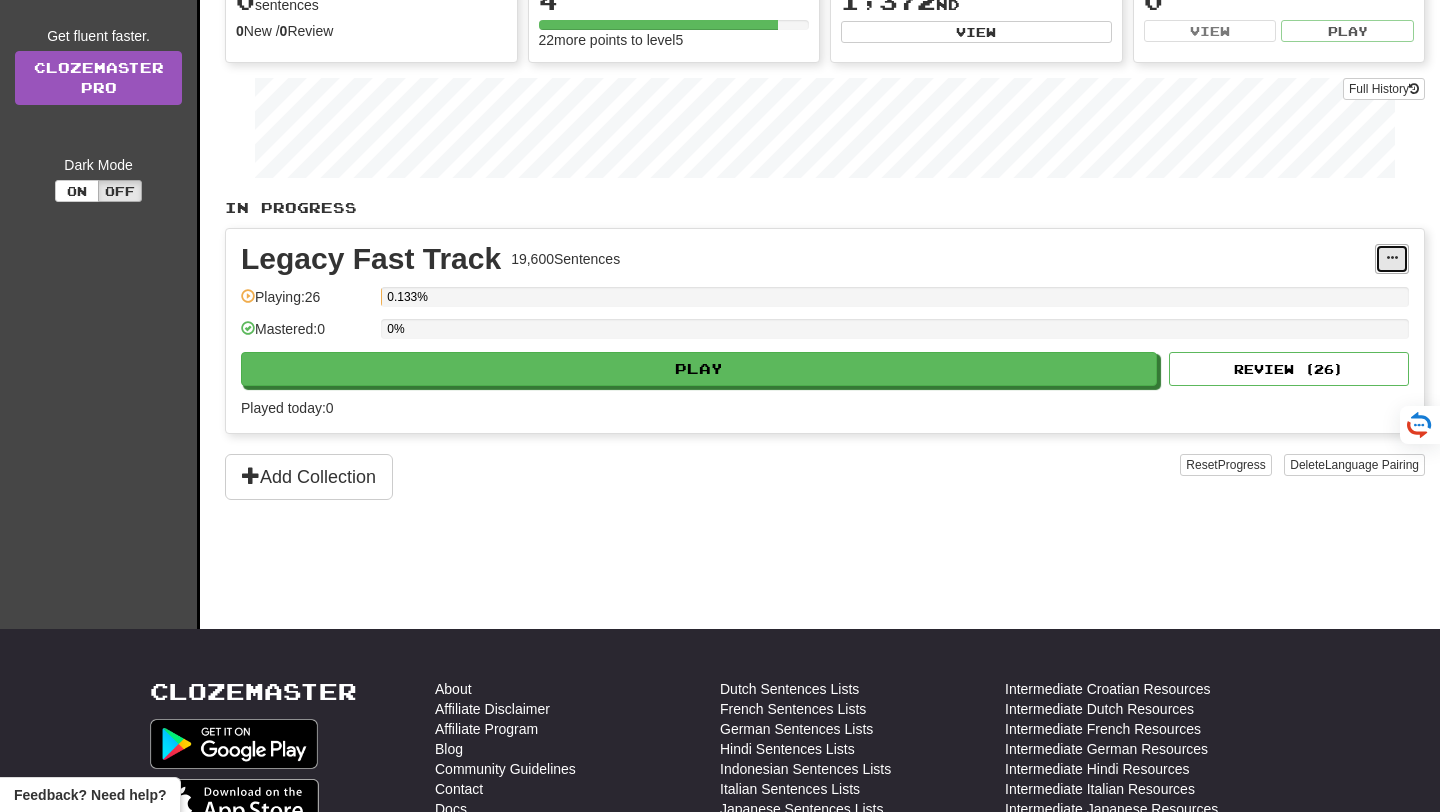 click at bounding box center [1392, 259] 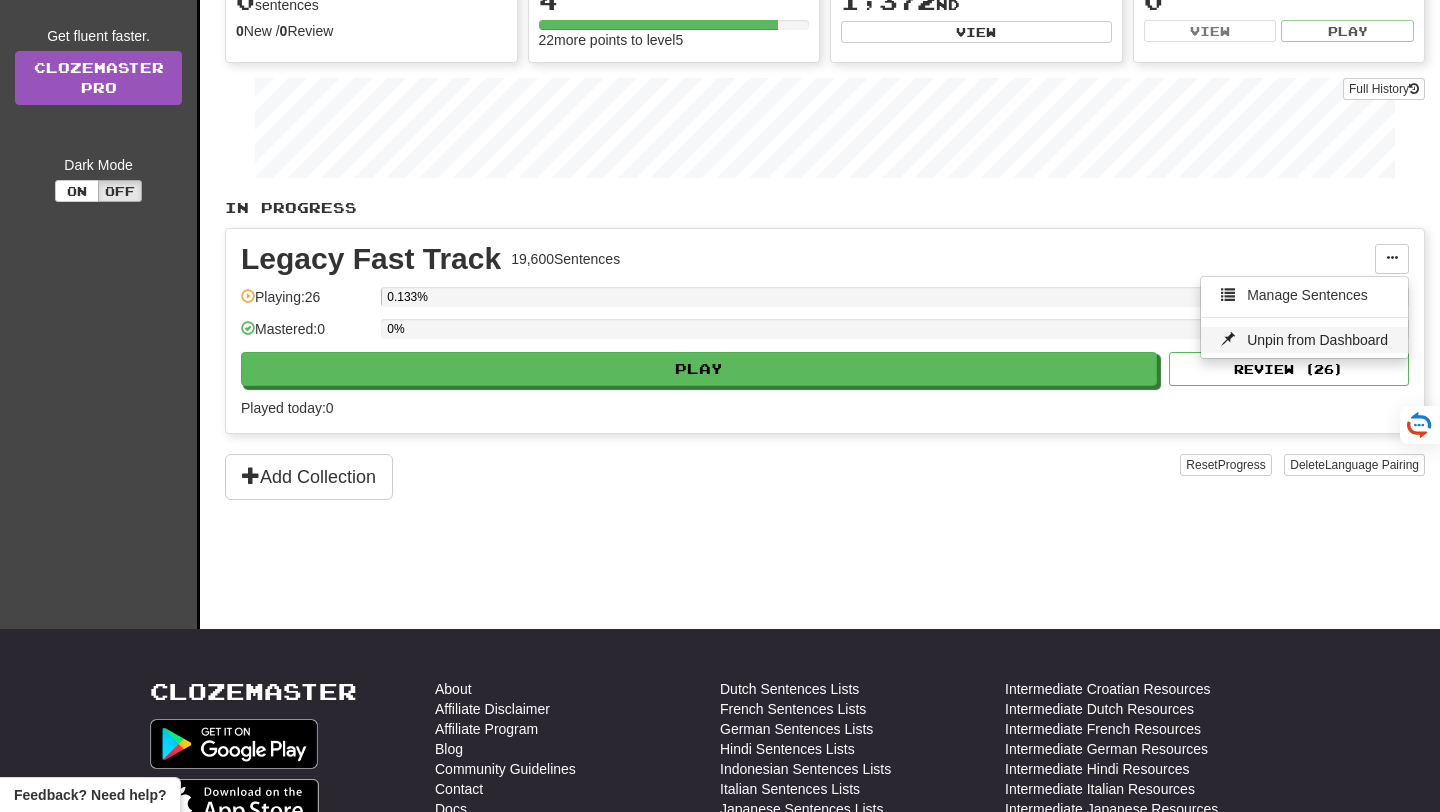 click on "Unpin from Dashboard" at bounding box center (1317, 340) 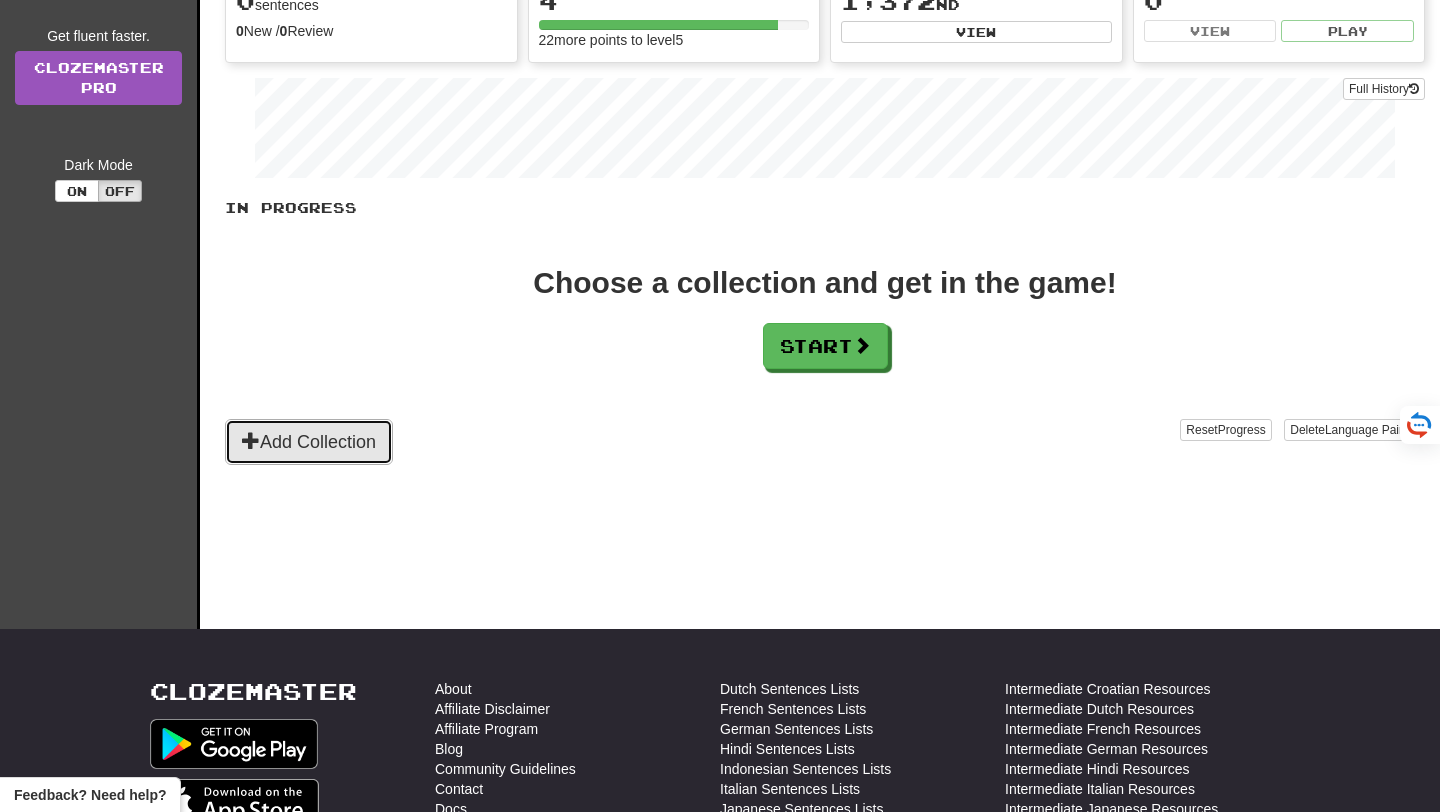 click on "Add Collection" at bounding box center (309, 442) 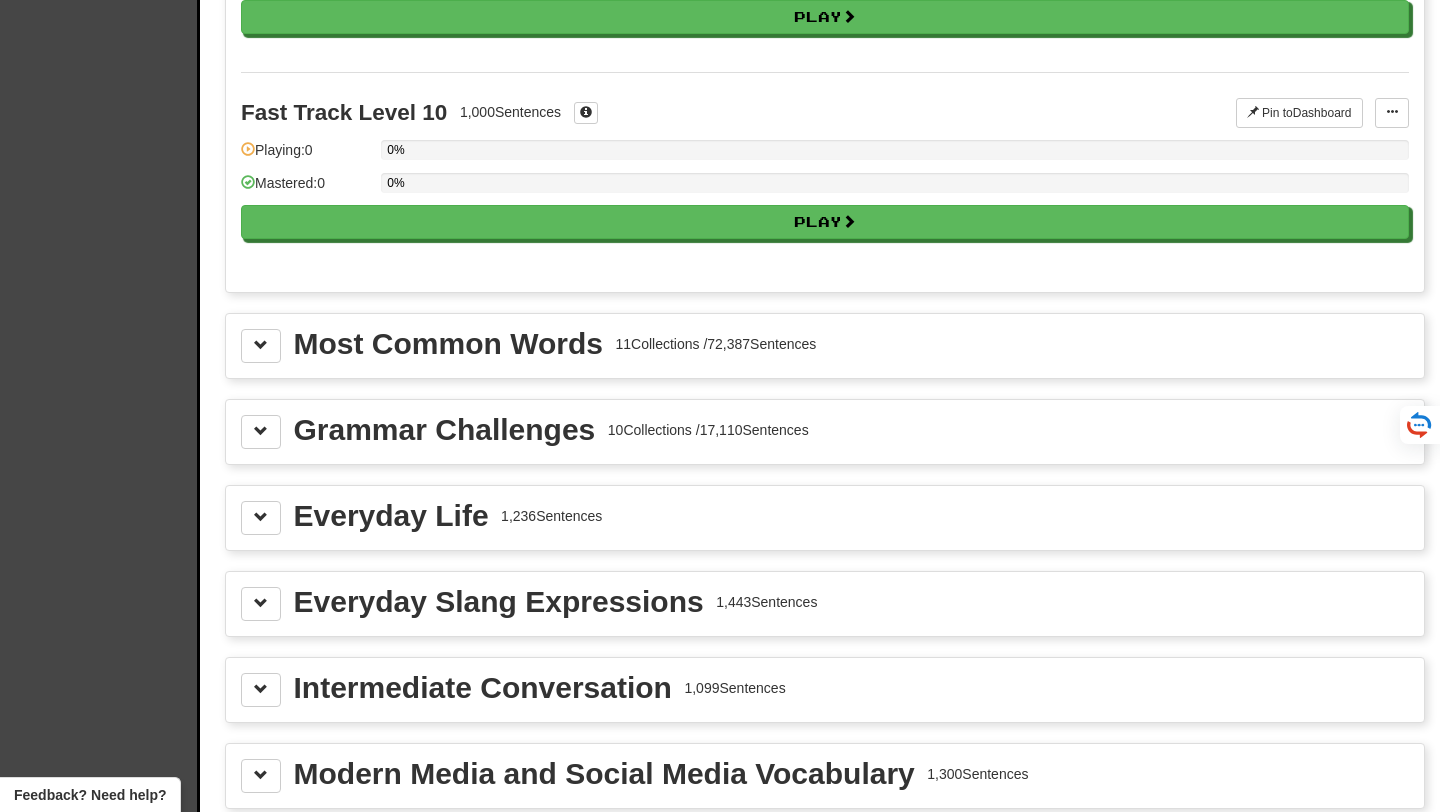 scroll, scrollTop: 1959, scrollLeft: 0, axis: vertical 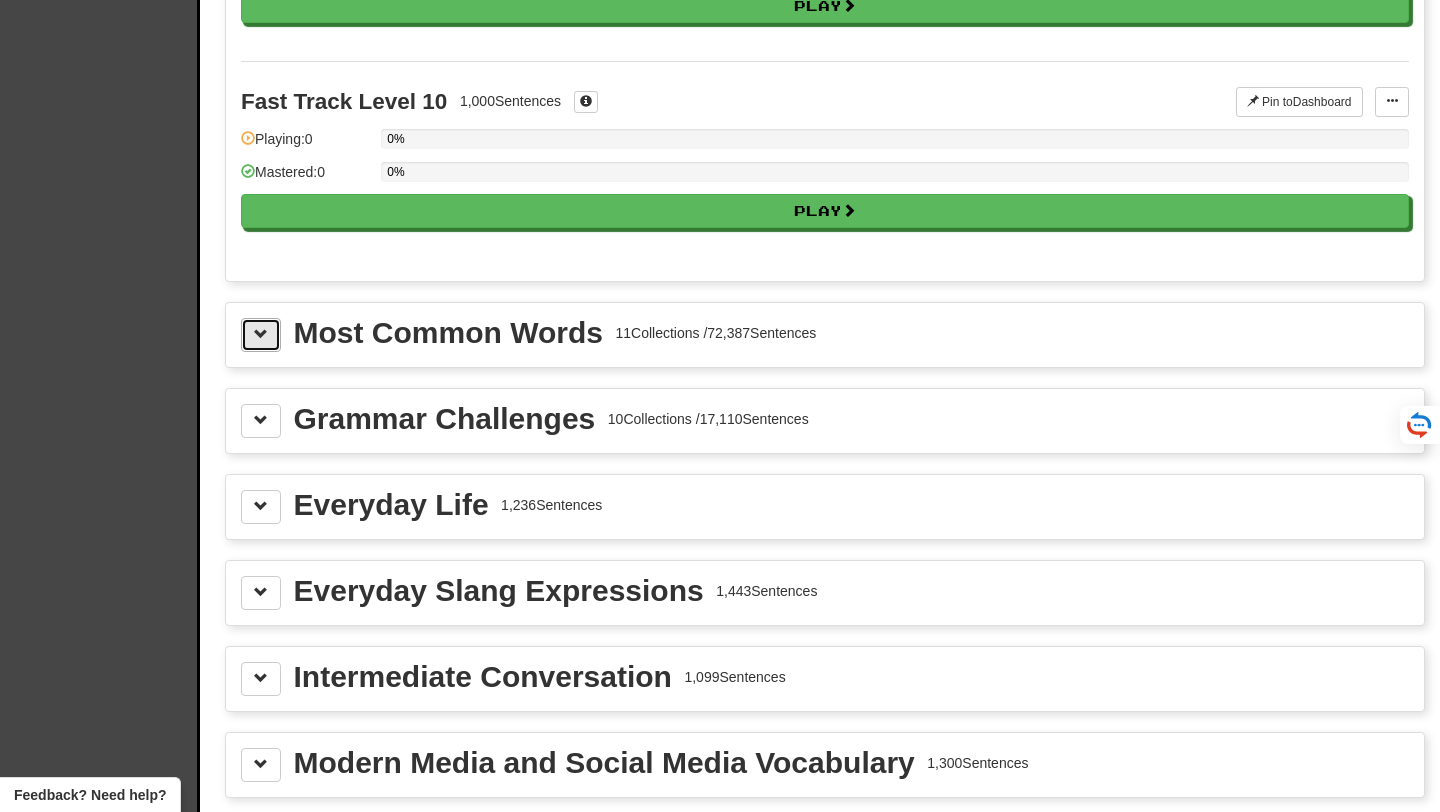 click at bounding box center (261, 335) 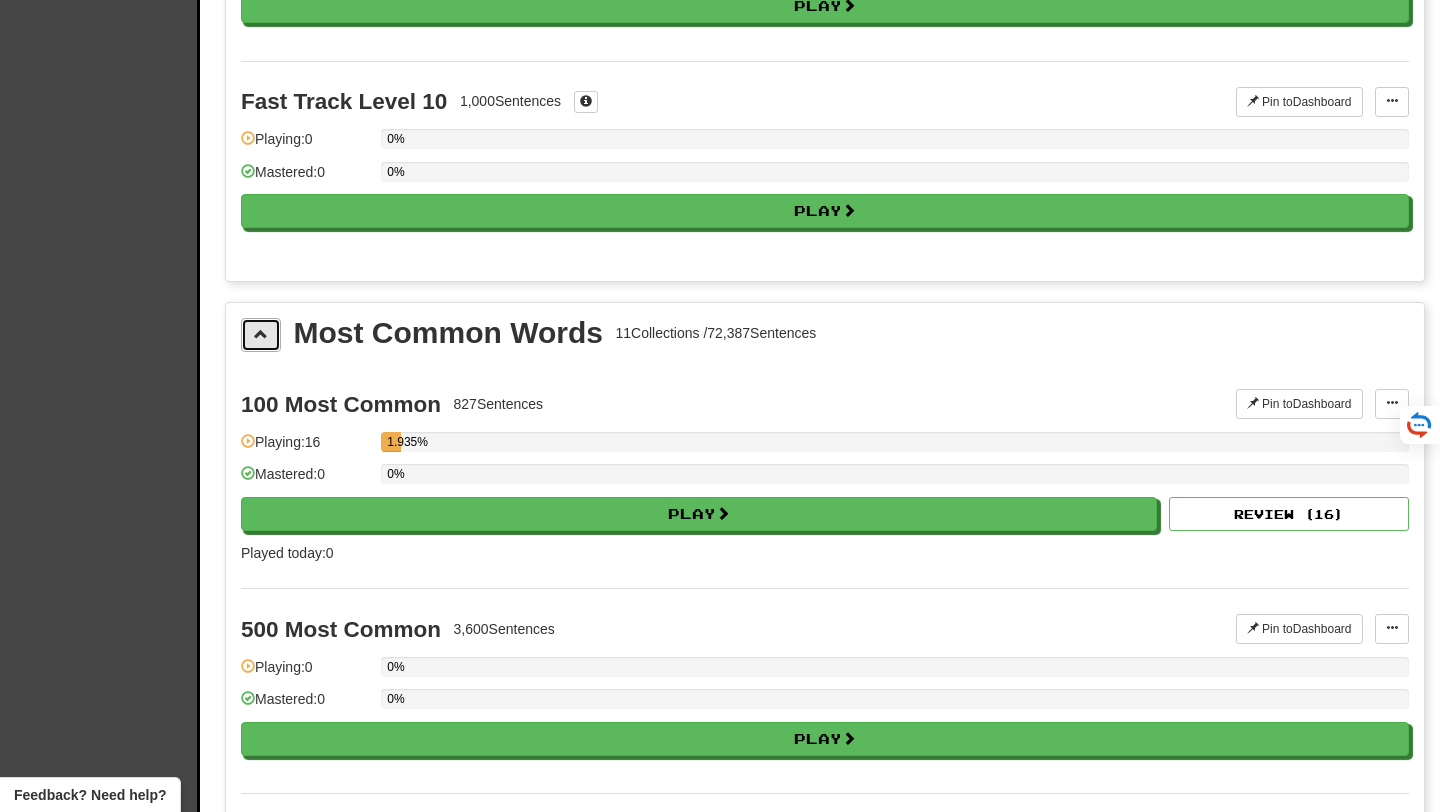 click at bounding box center [261, 335] 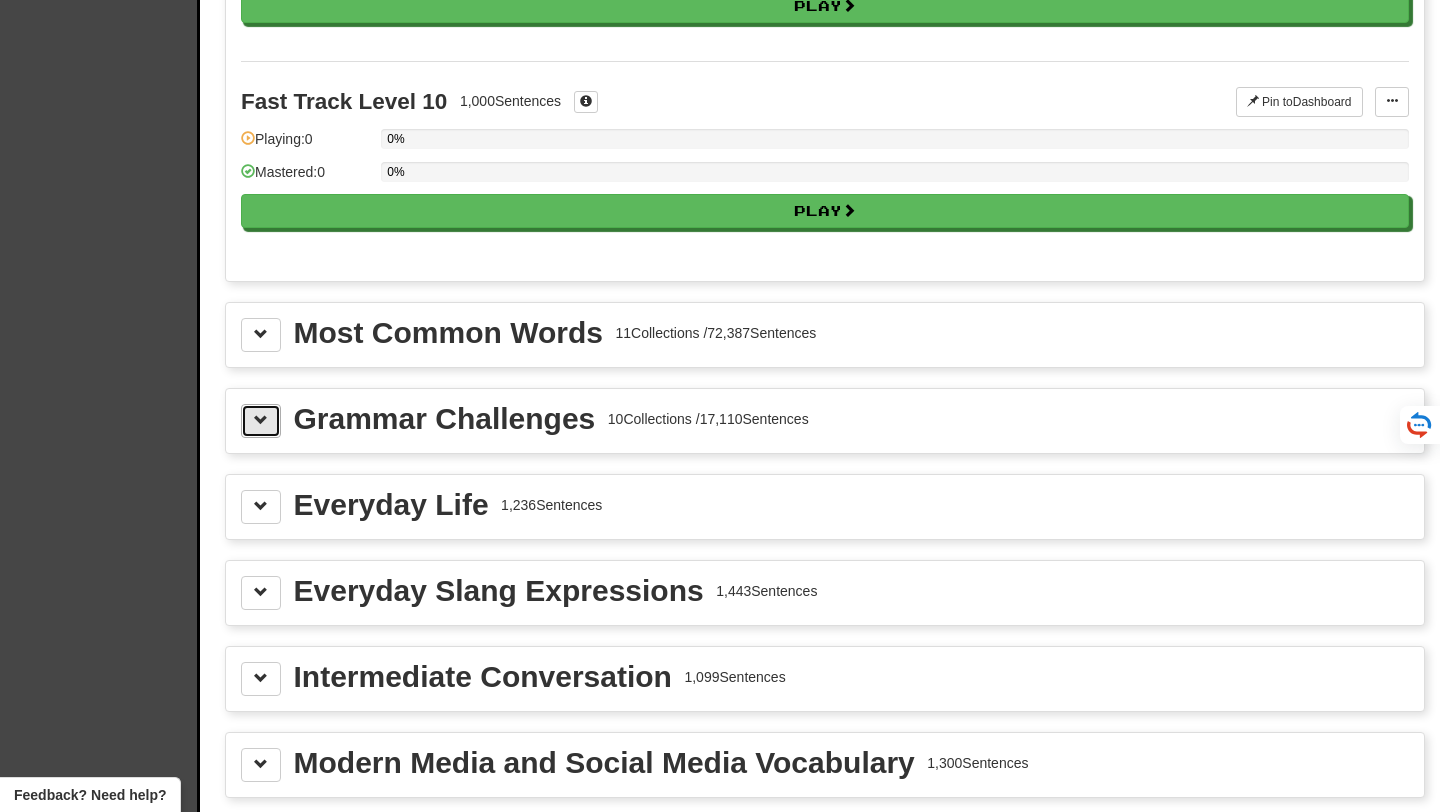 click at bounding box center [261, 421] 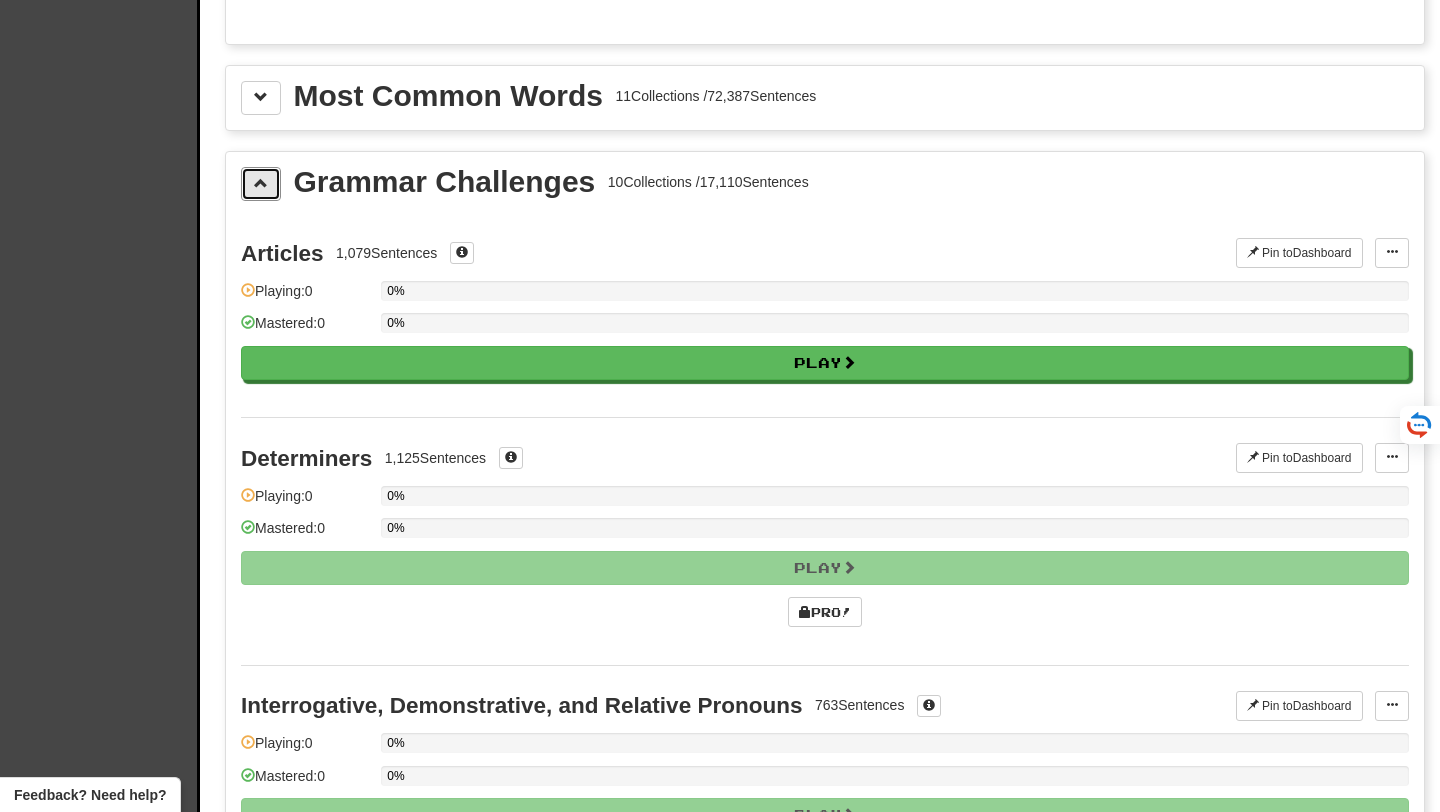 scroll, scrollTop: 2203, scrollLeft: 0, axis: vertical 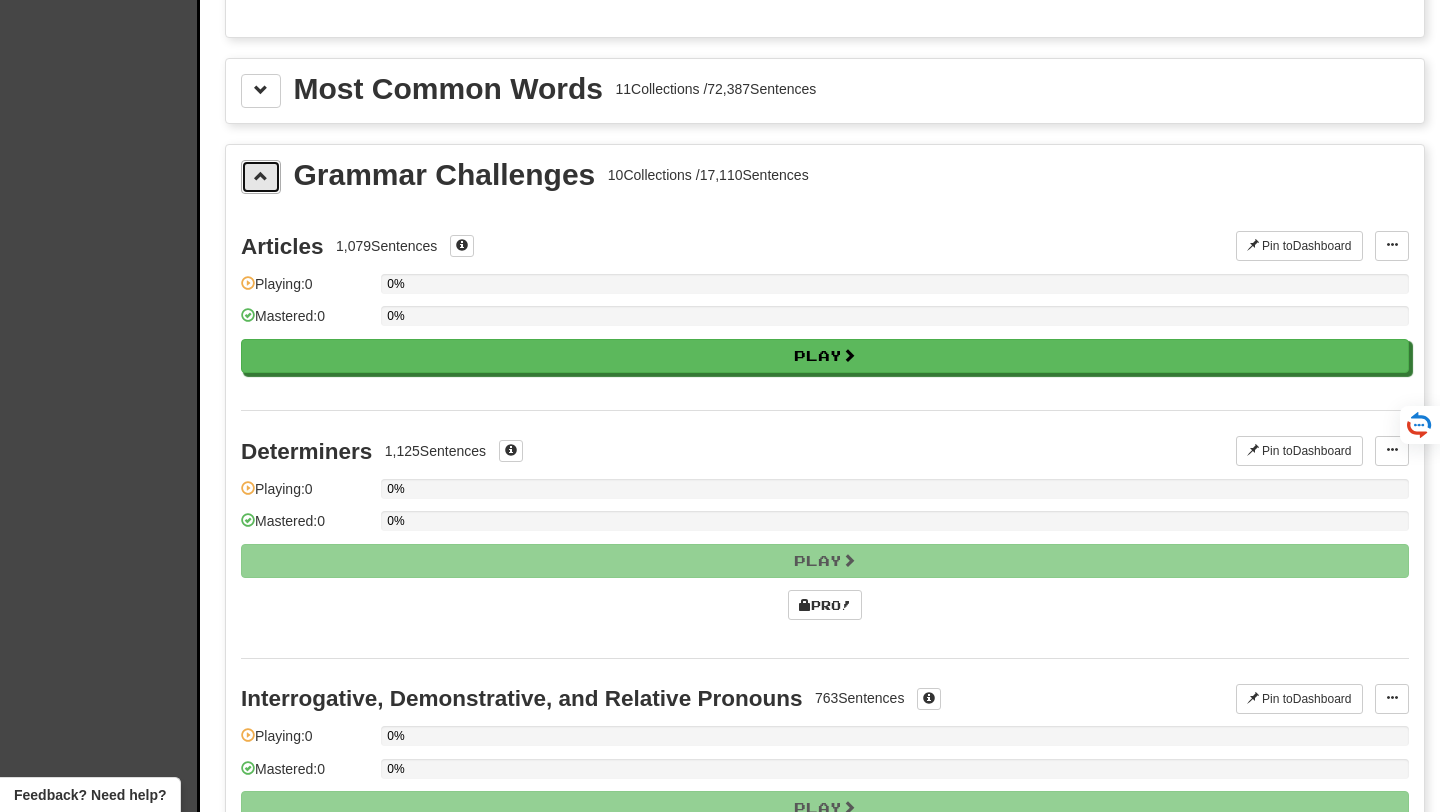 click at bounding box center (261, 176) 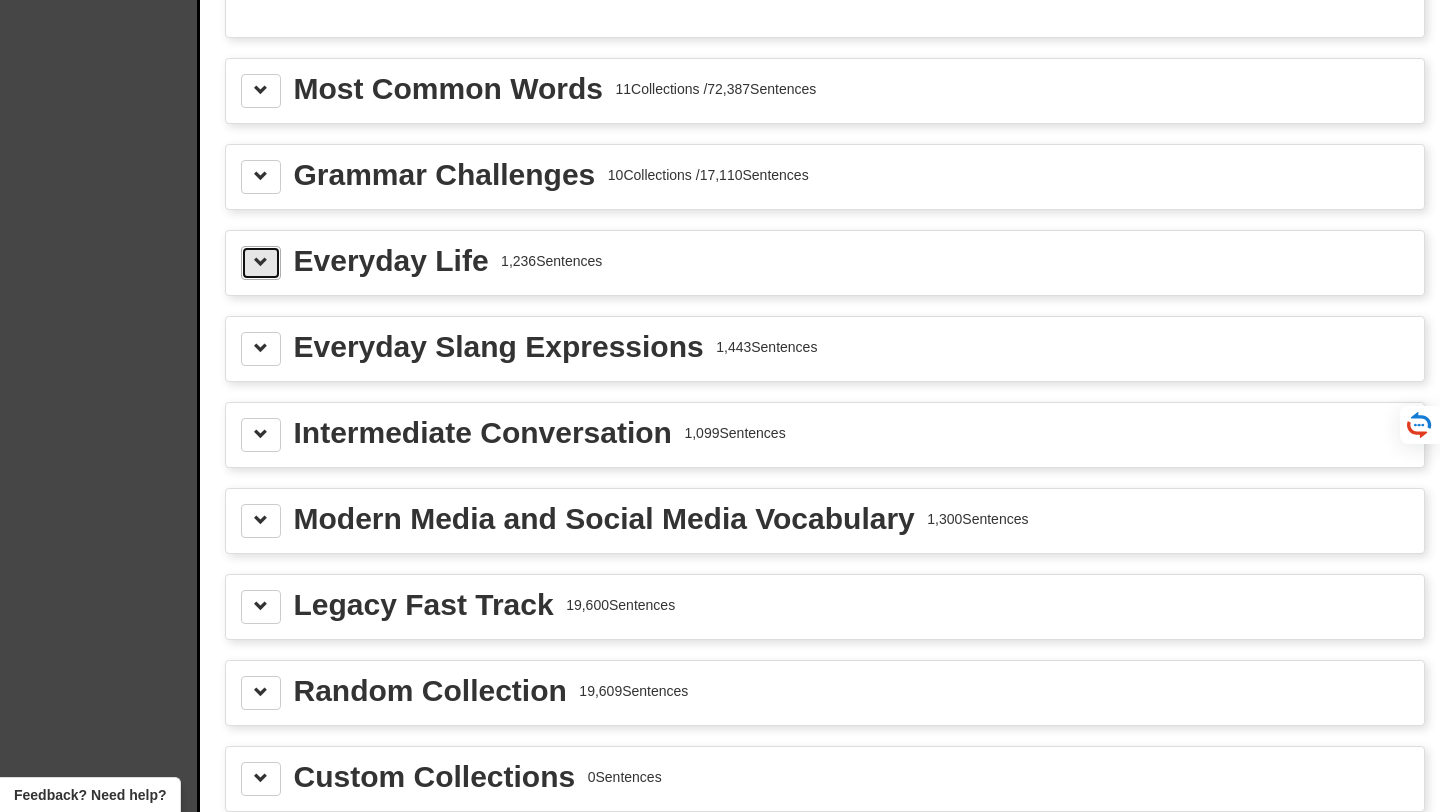 click at bounding box center (261, 262) 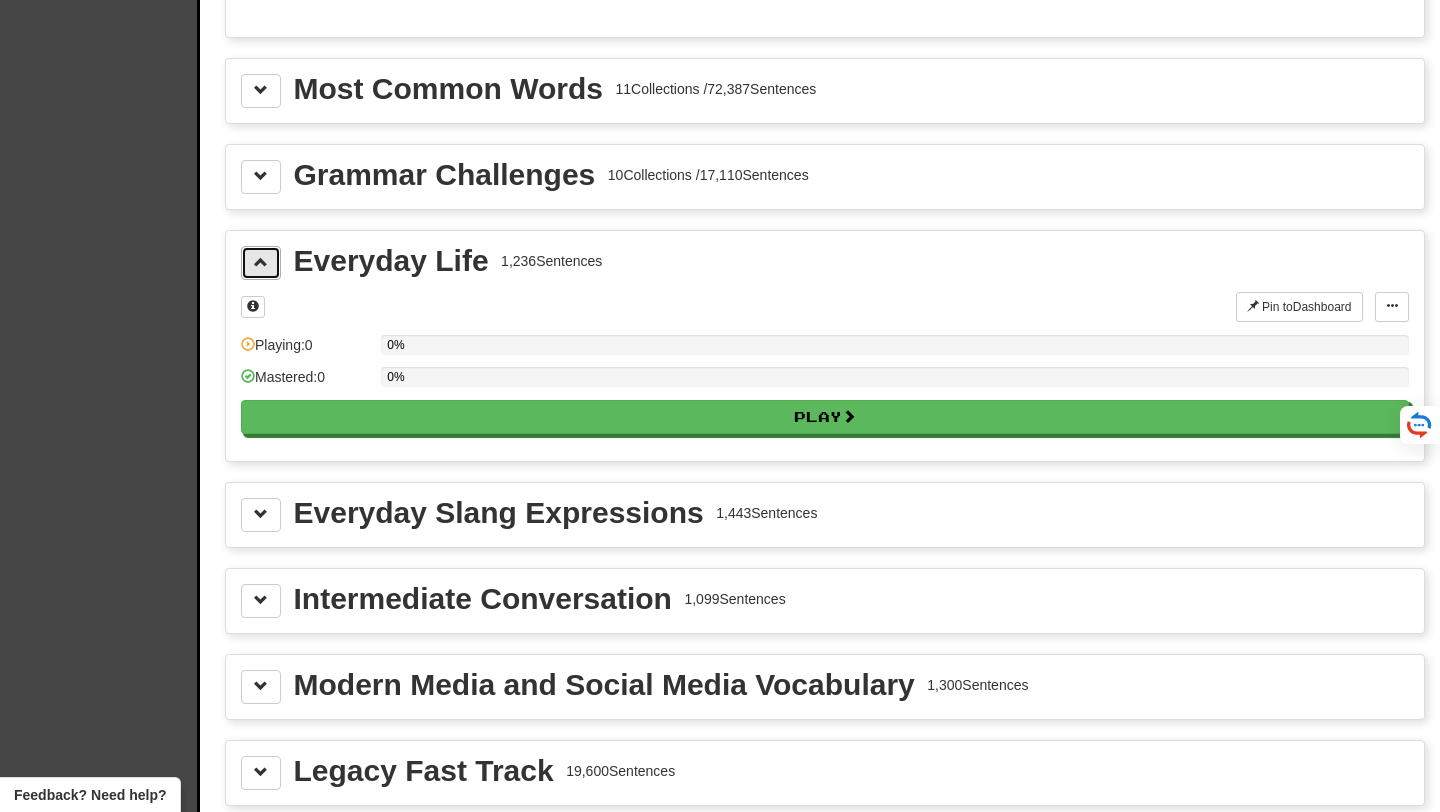 click at bounding box center [261, 262] 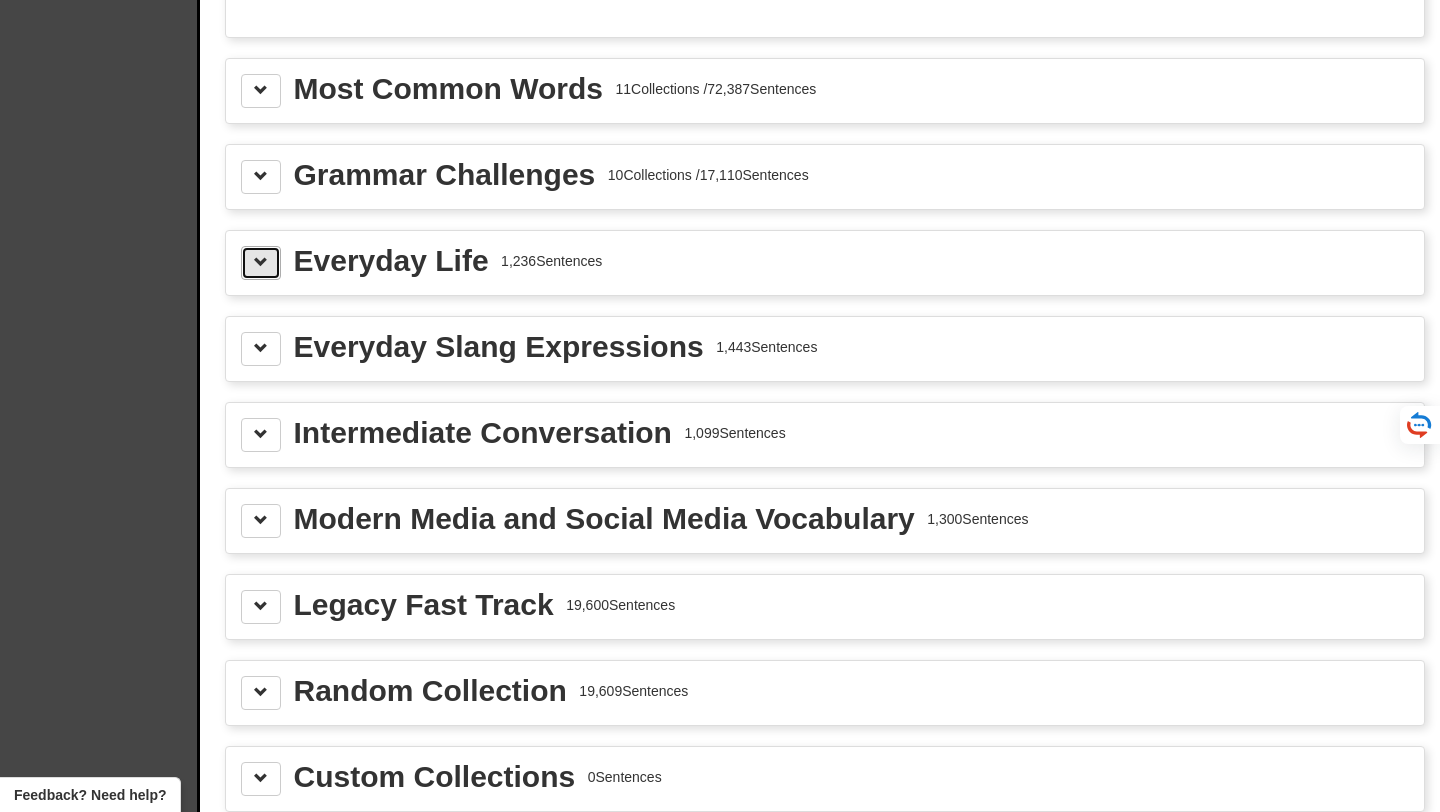 click at bounding box center [261, 263] 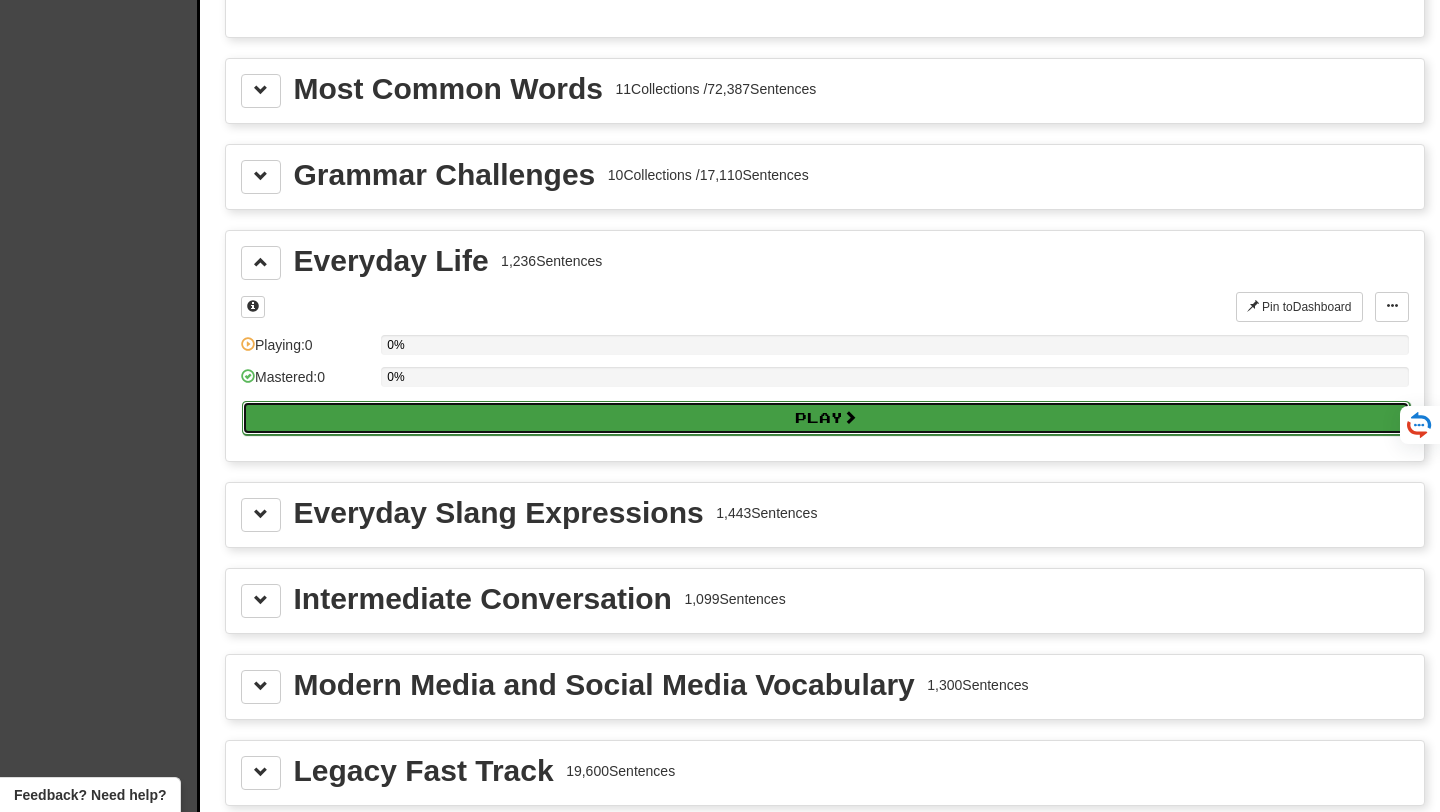 click on "Play" at bounding box center [826, 418] 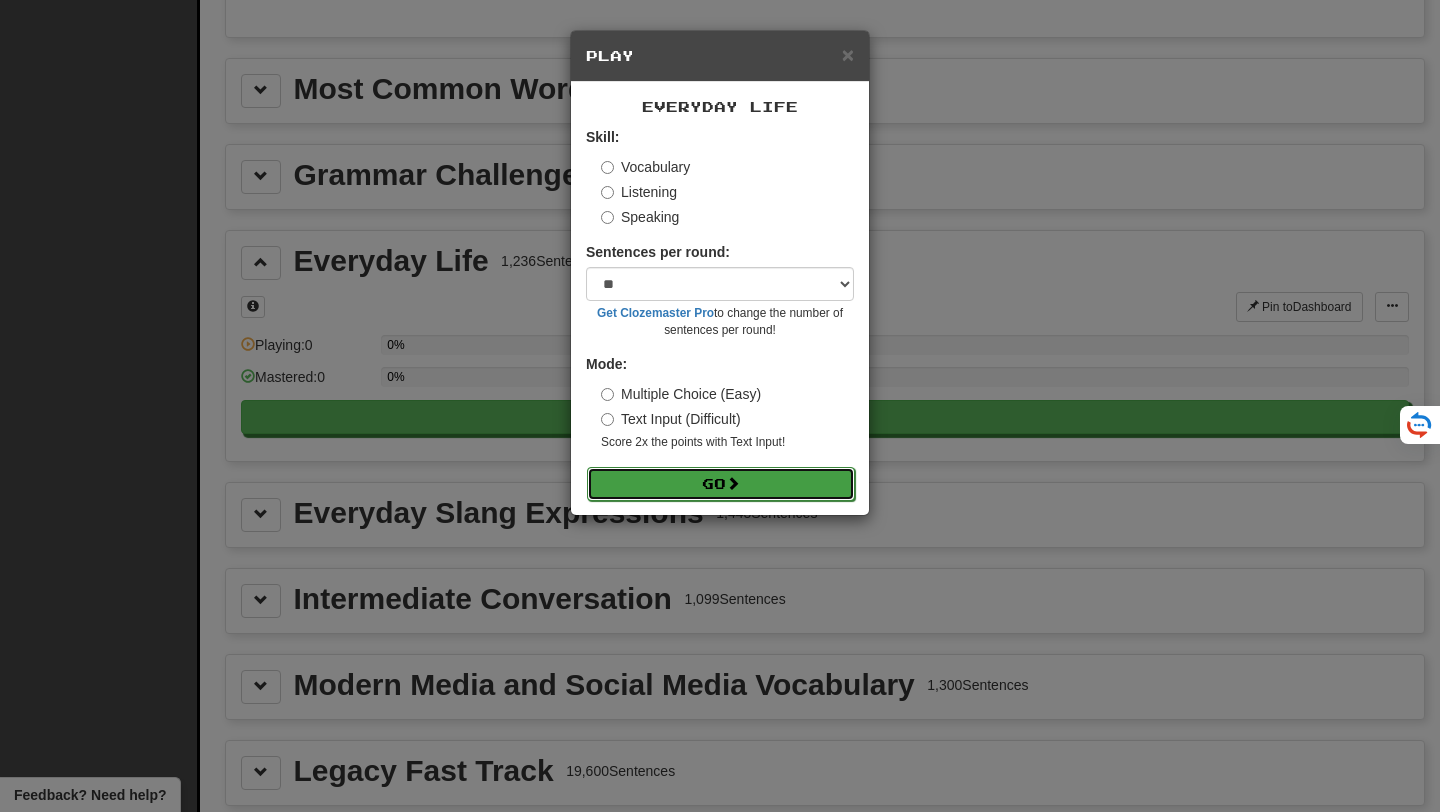 click on "Go" at bounding box center [721, 484] 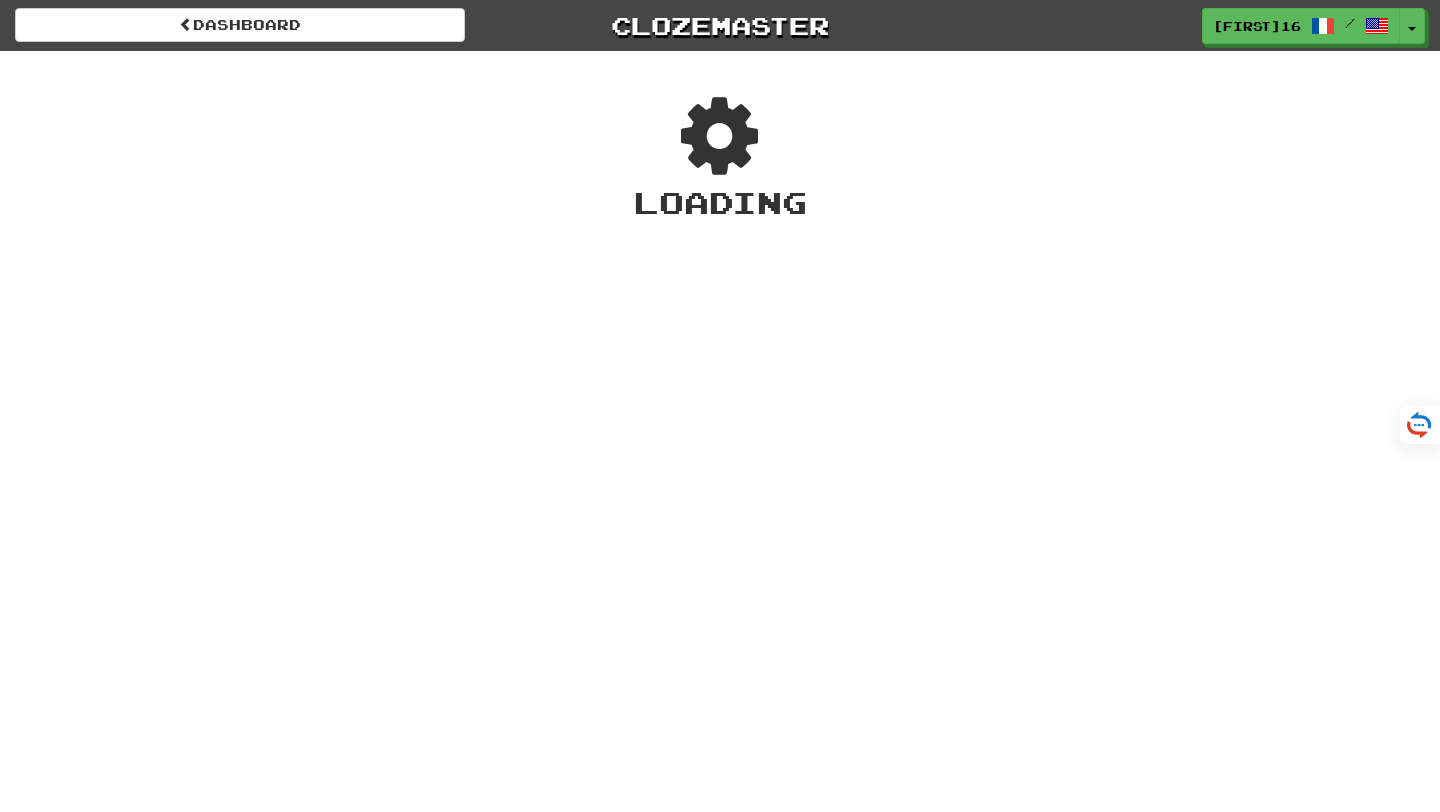 scroll, scrollTop: 0, scrollLeft: 0, axis: both 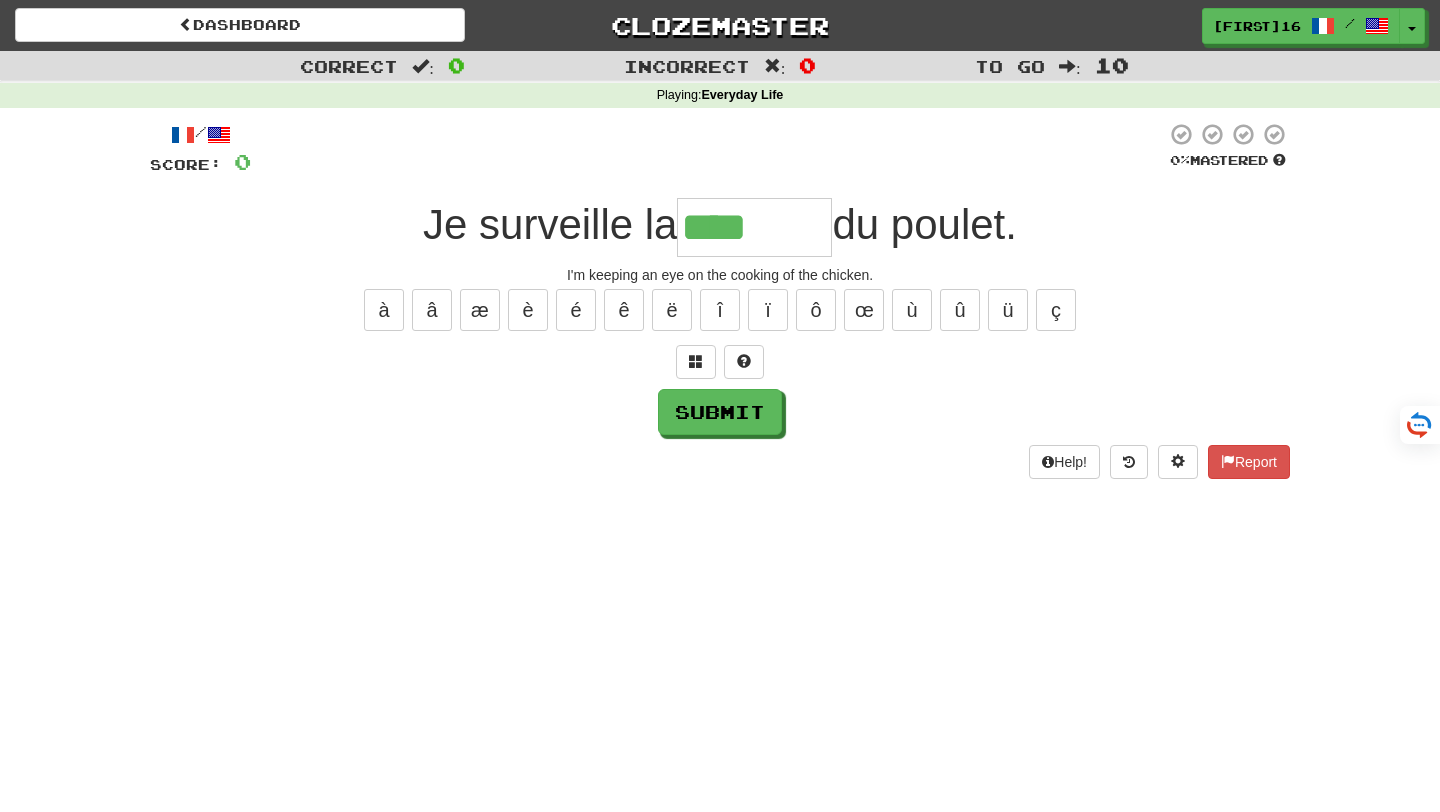 type on "*******" 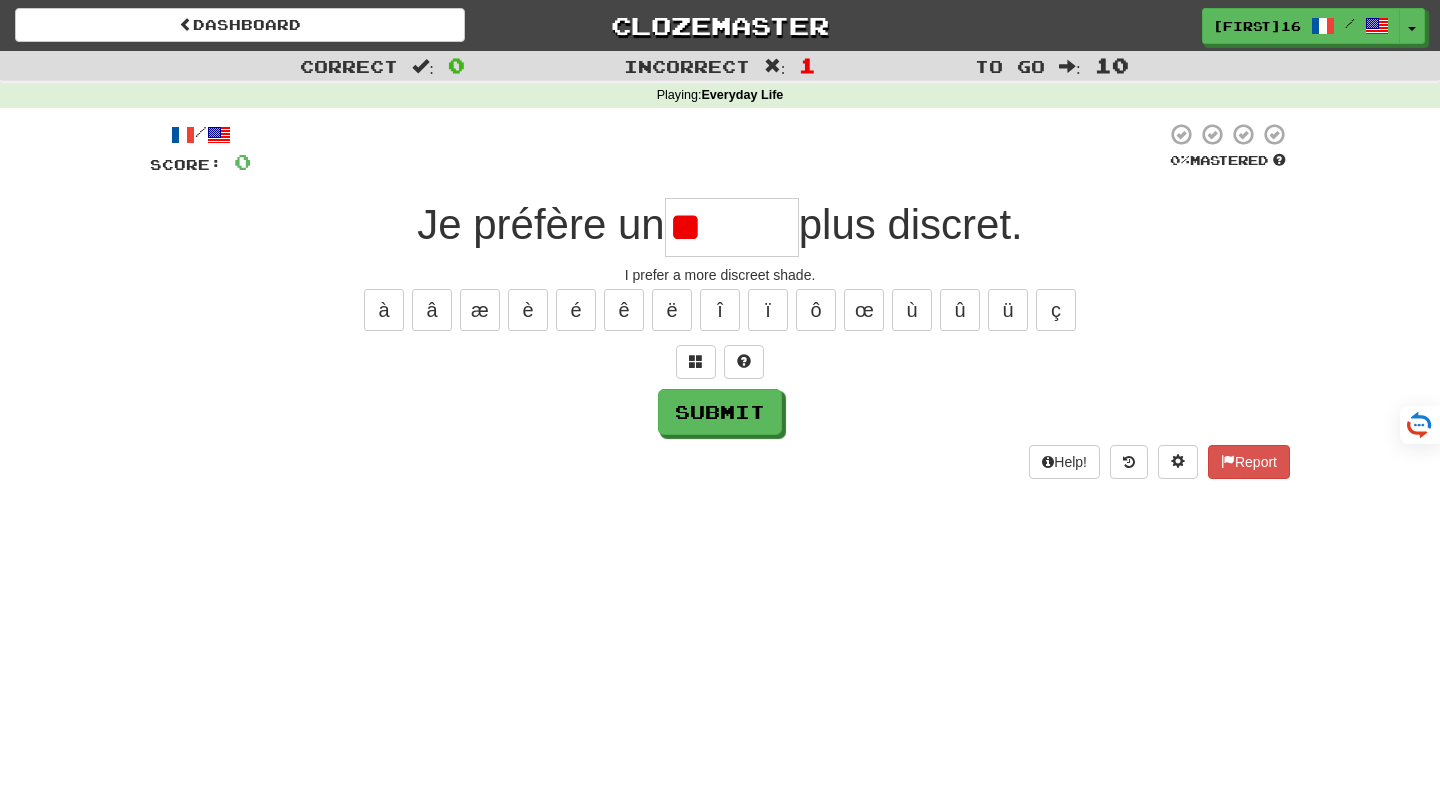 type on "*" 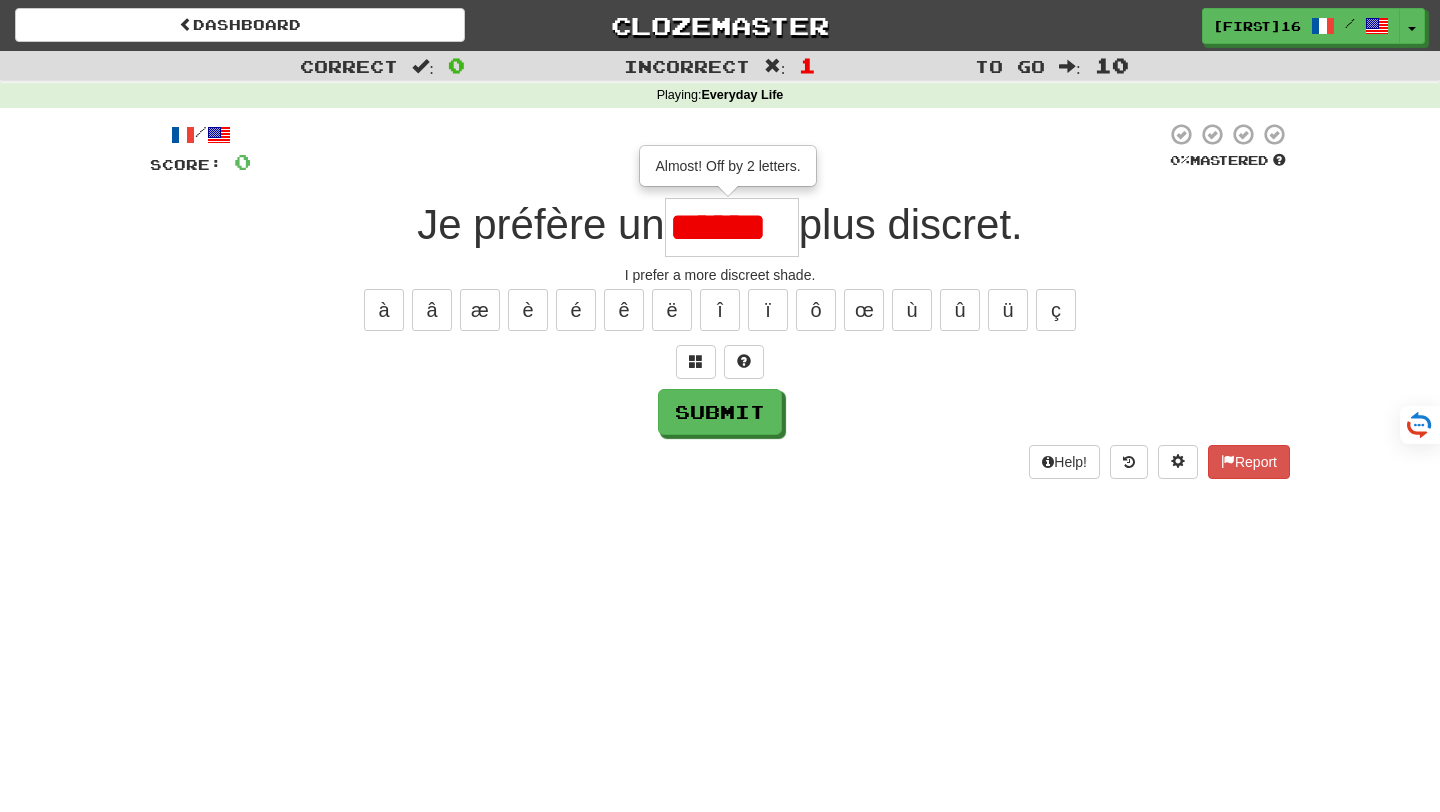 scroll, scrollTop: 0, scrollLeft: 0, axis: both 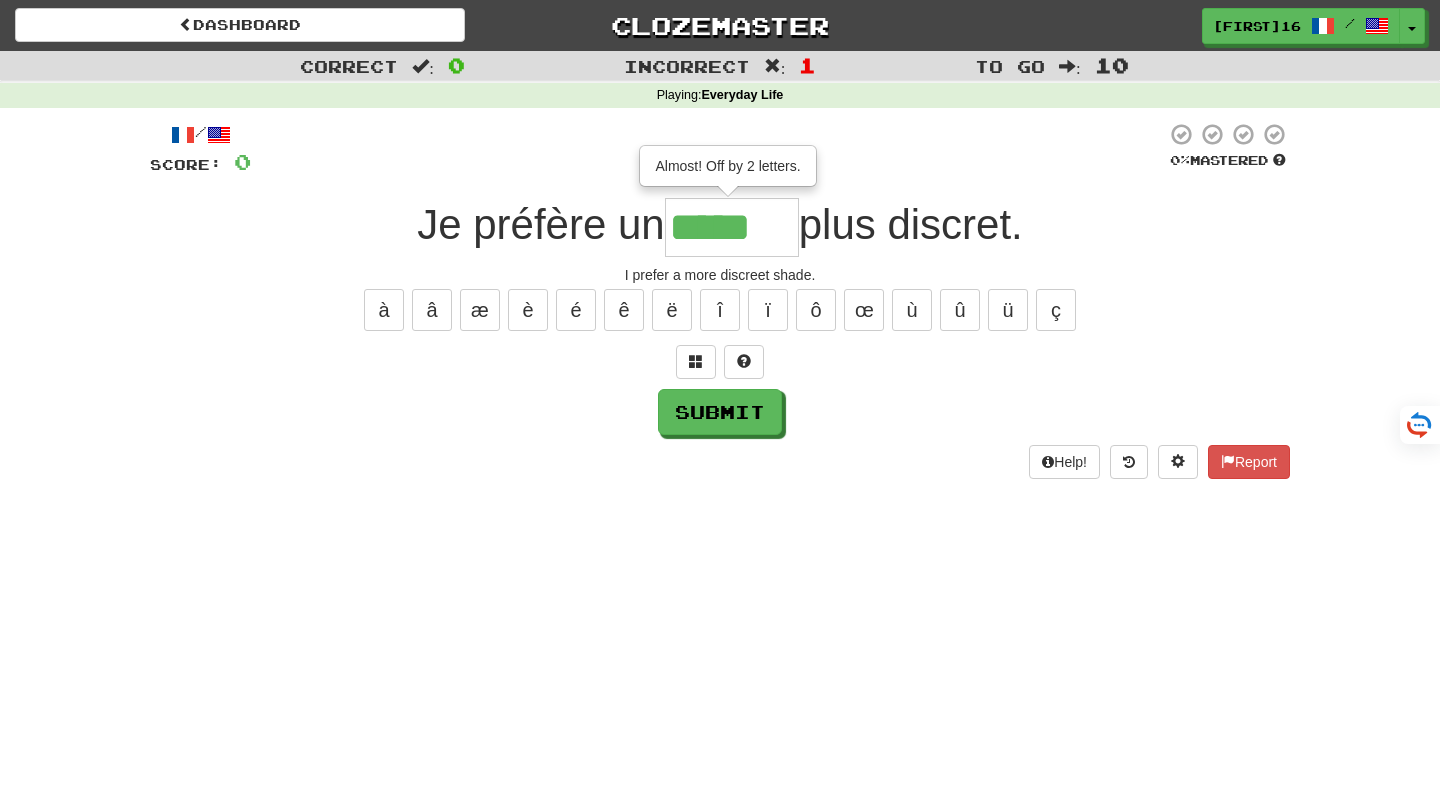 type on "*******" 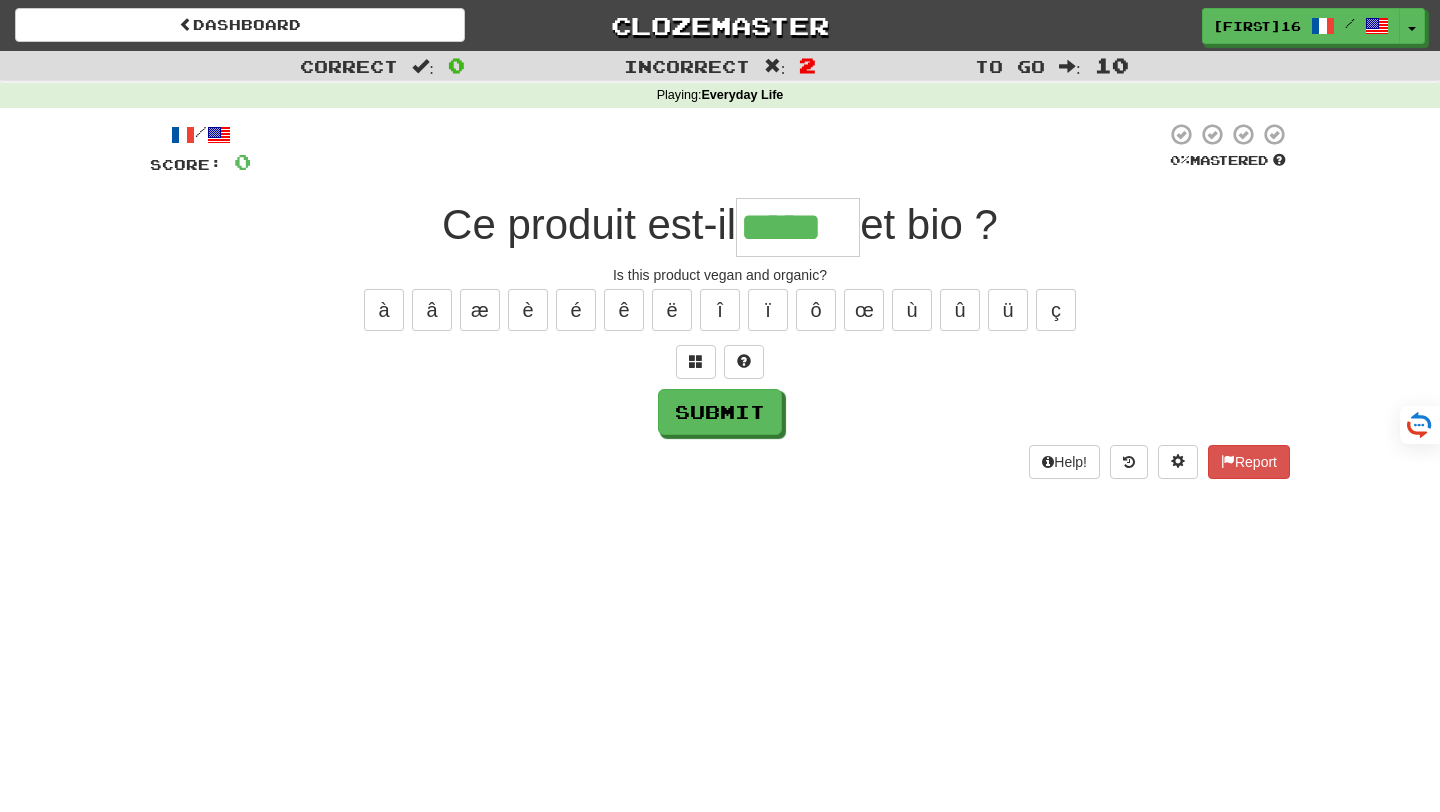 type on "*****" 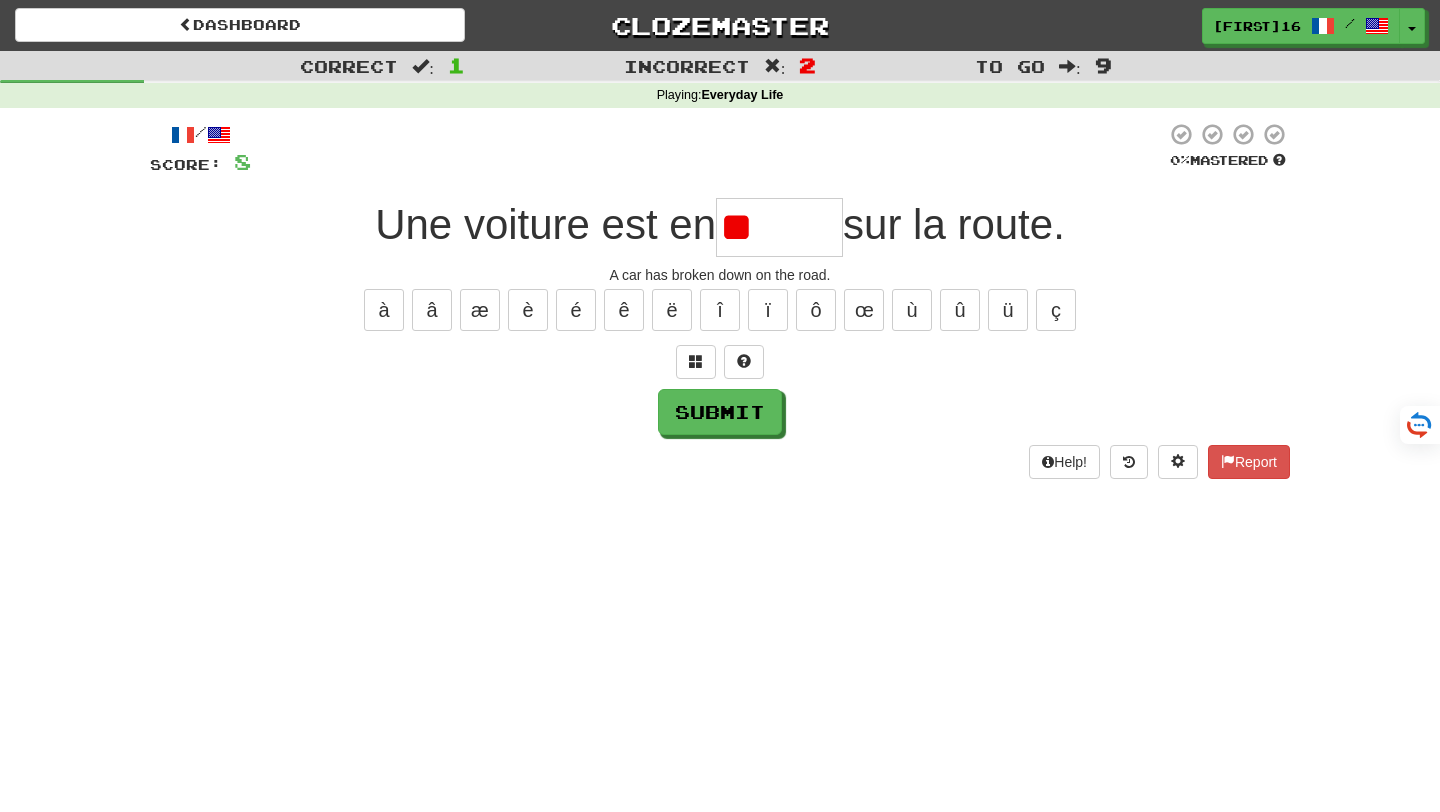 type on "*" 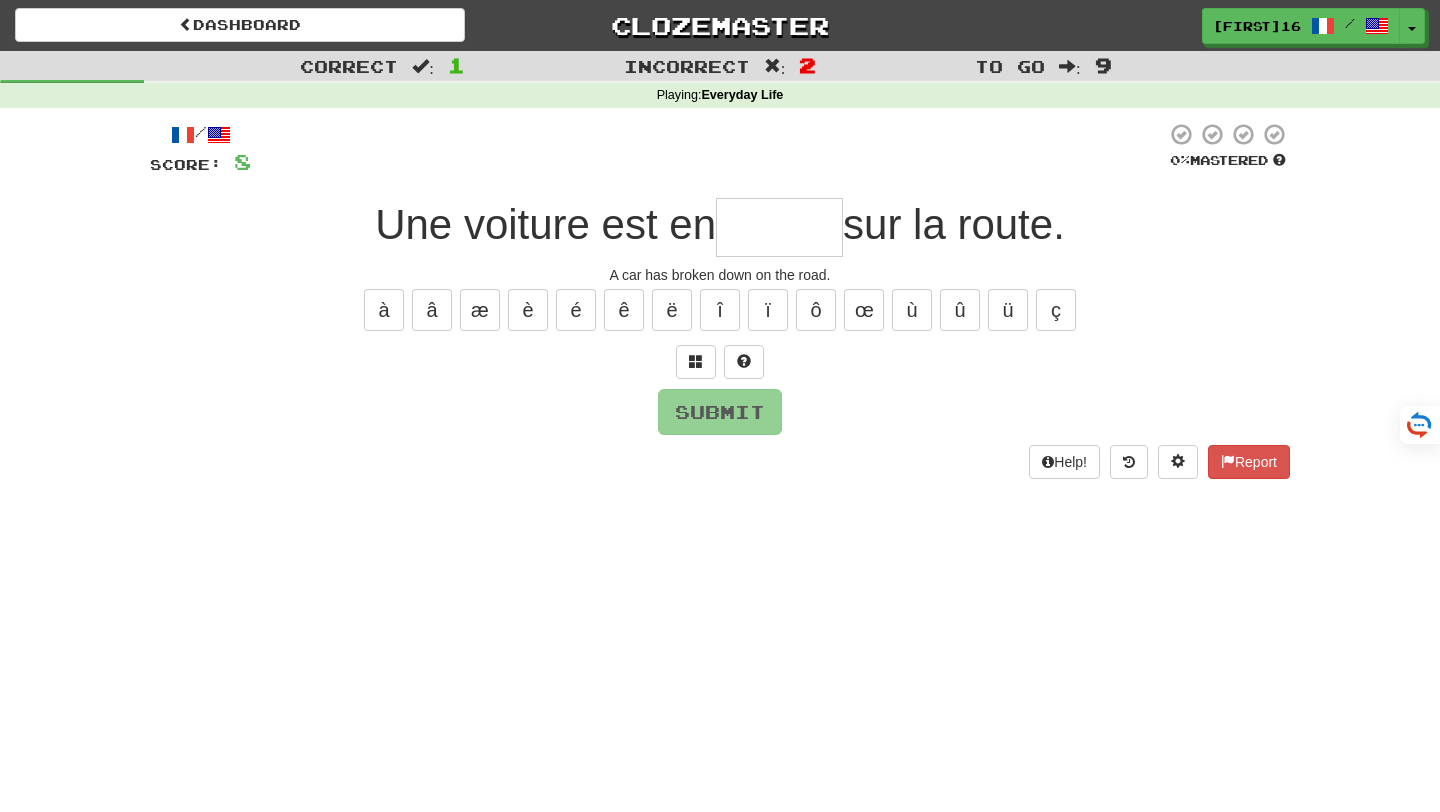 type on "*****" 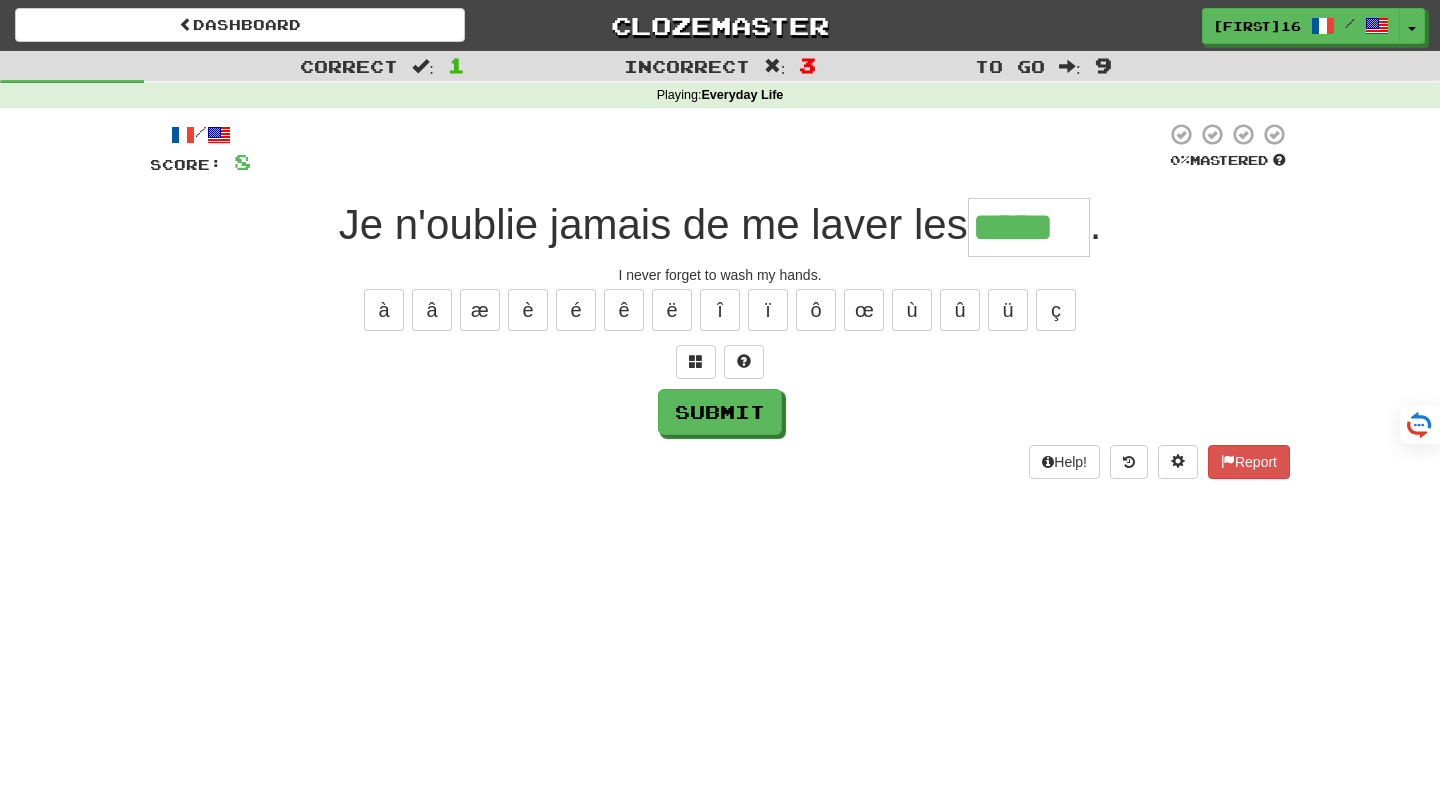 type on "*****" 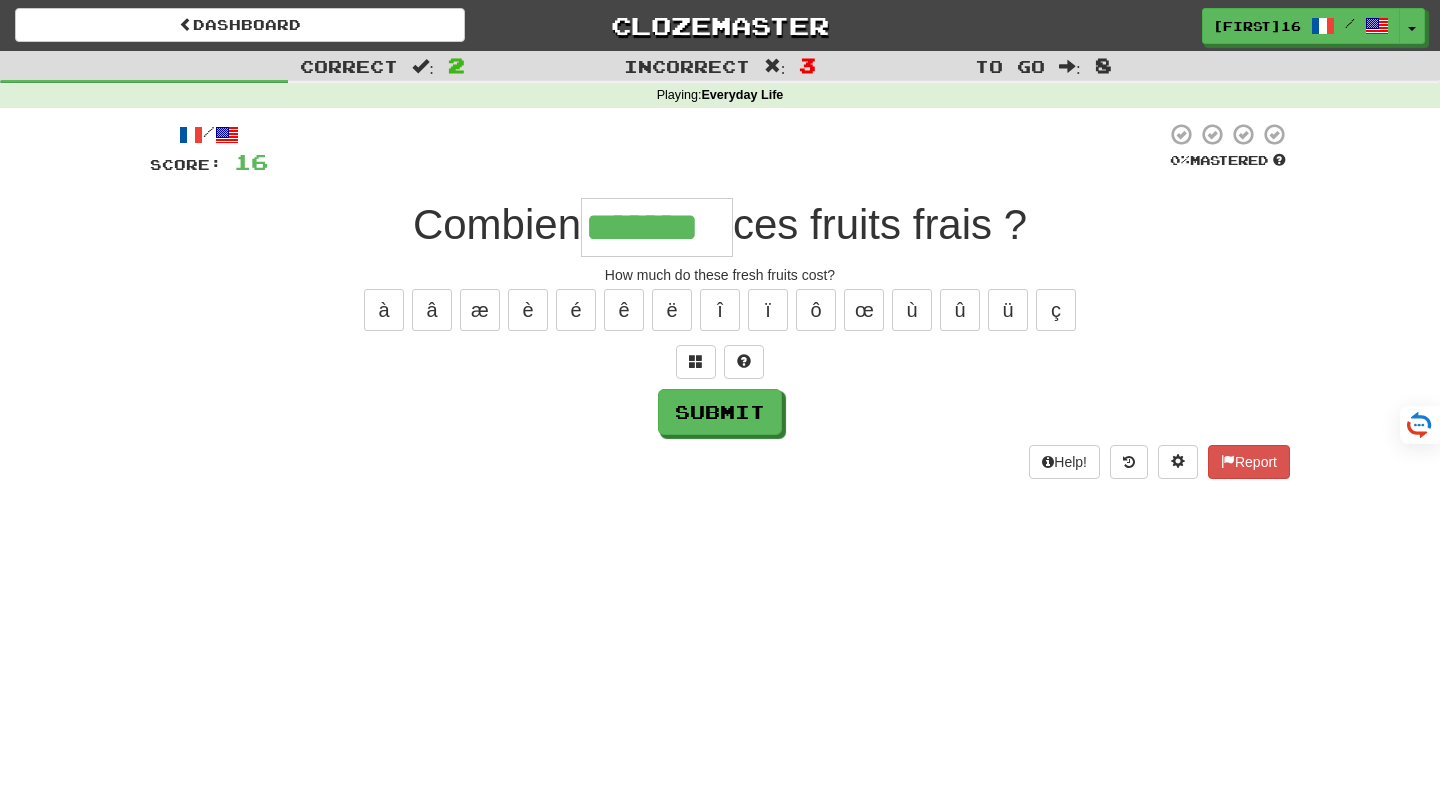 type on "*******" 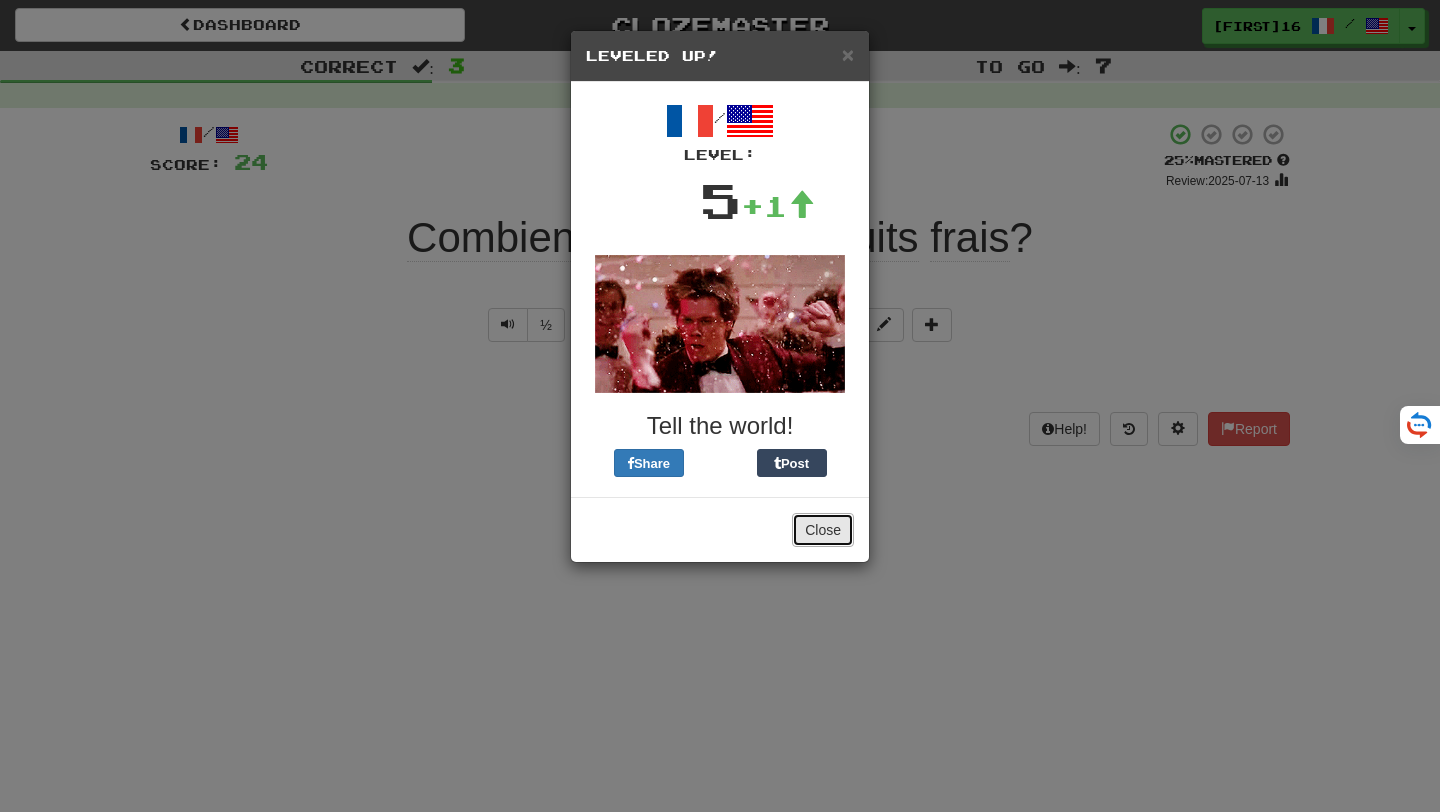 click on "Close" at bounding box center [823, 530] 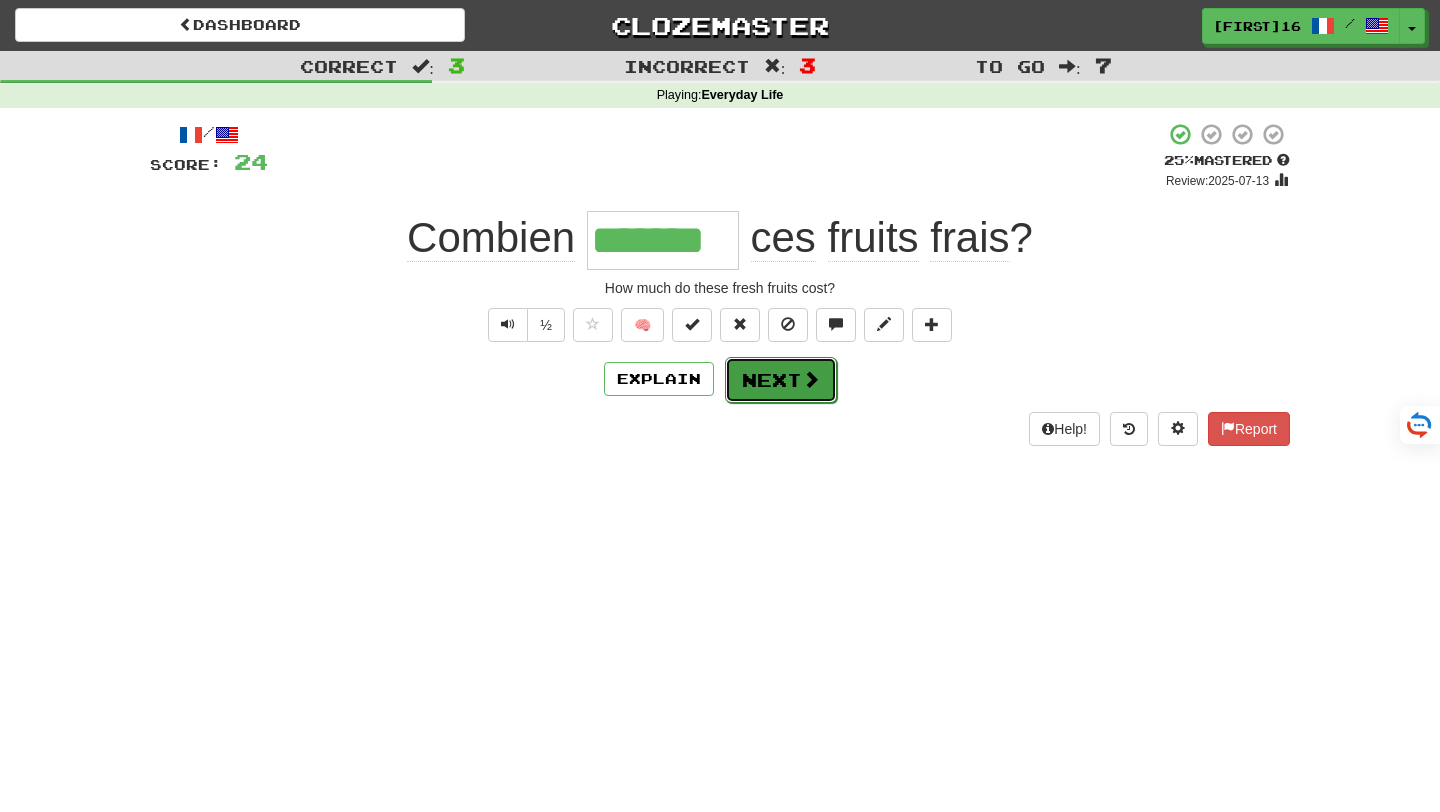 click on "Next" at bounding box center [781, 380] 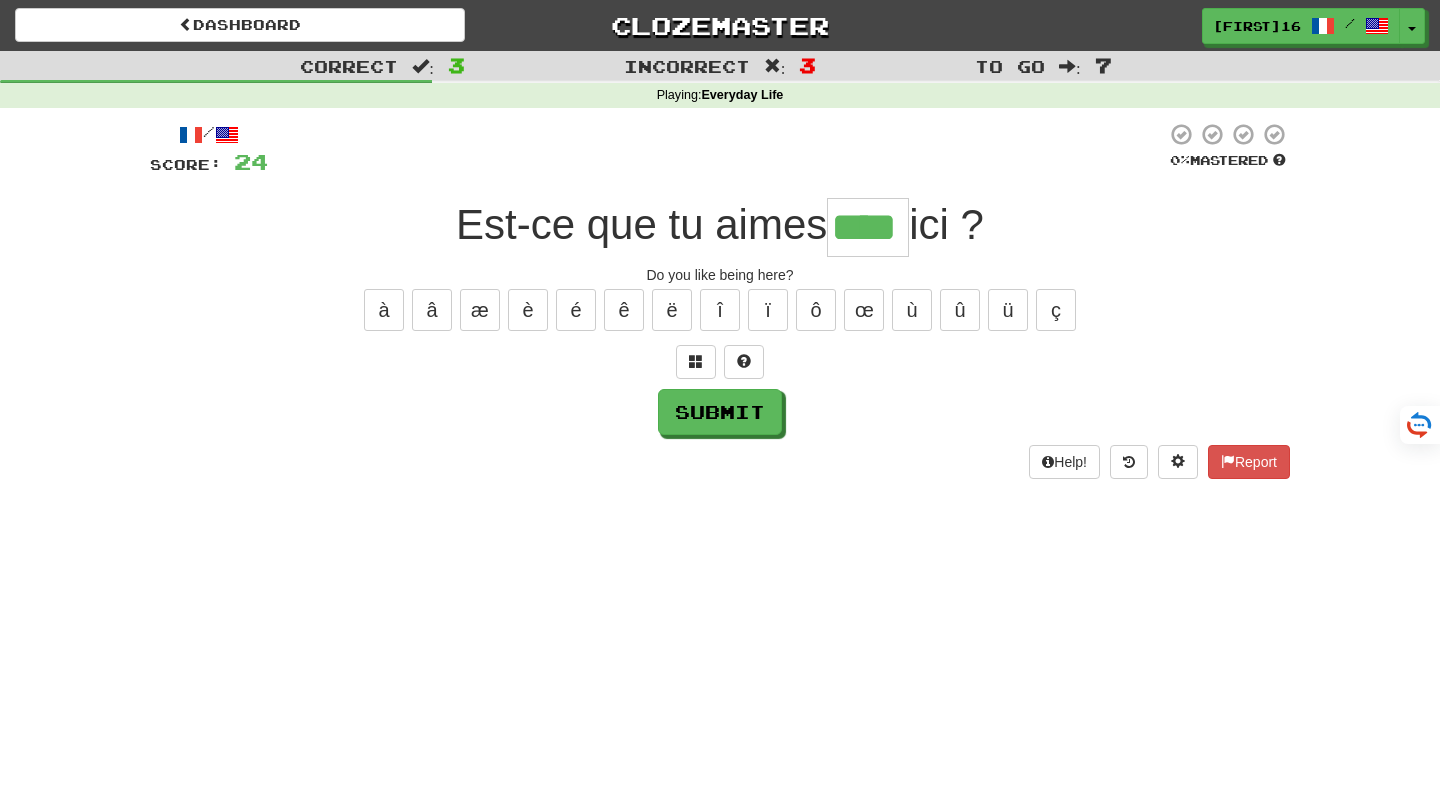 type on "****" 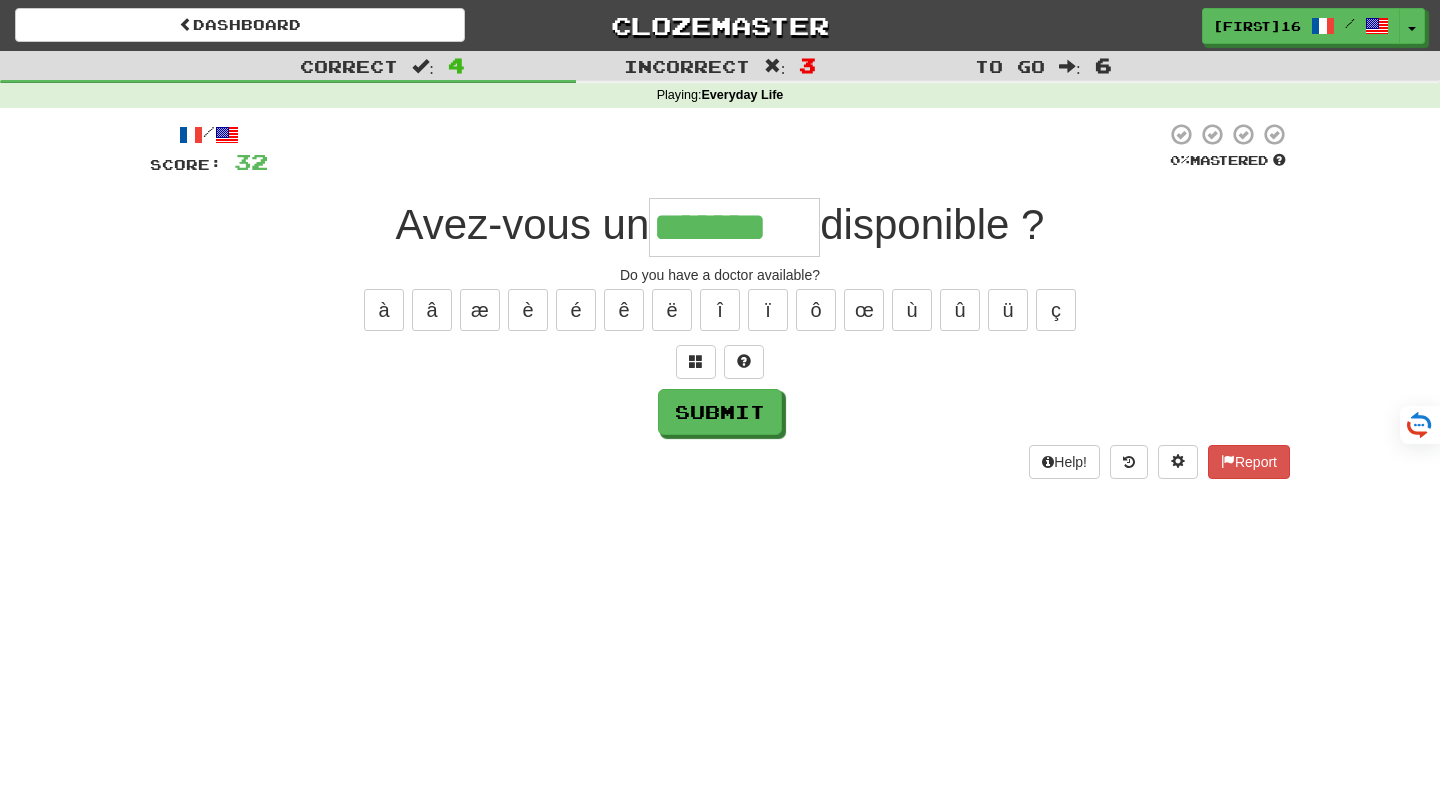 type on "*******" 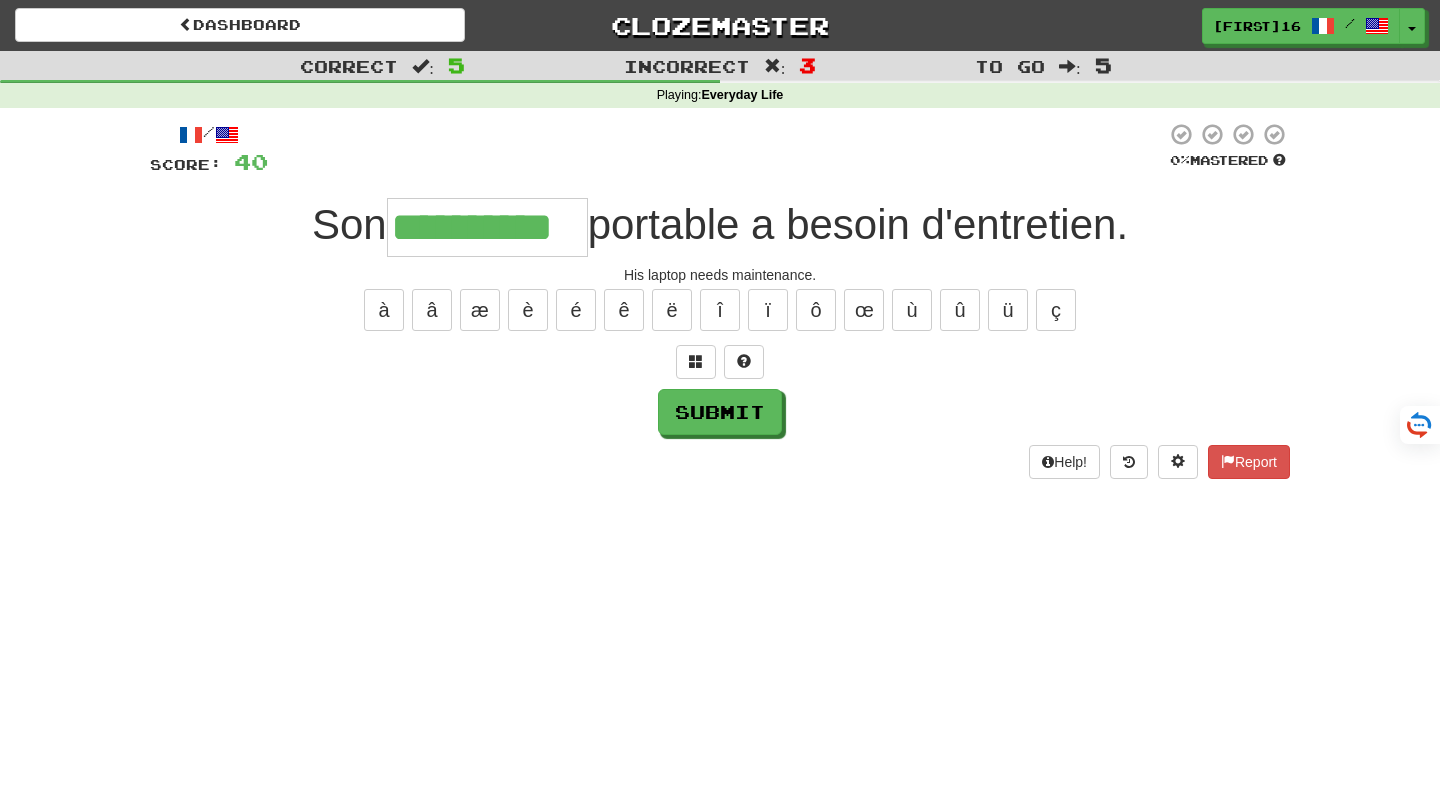type on "**********" 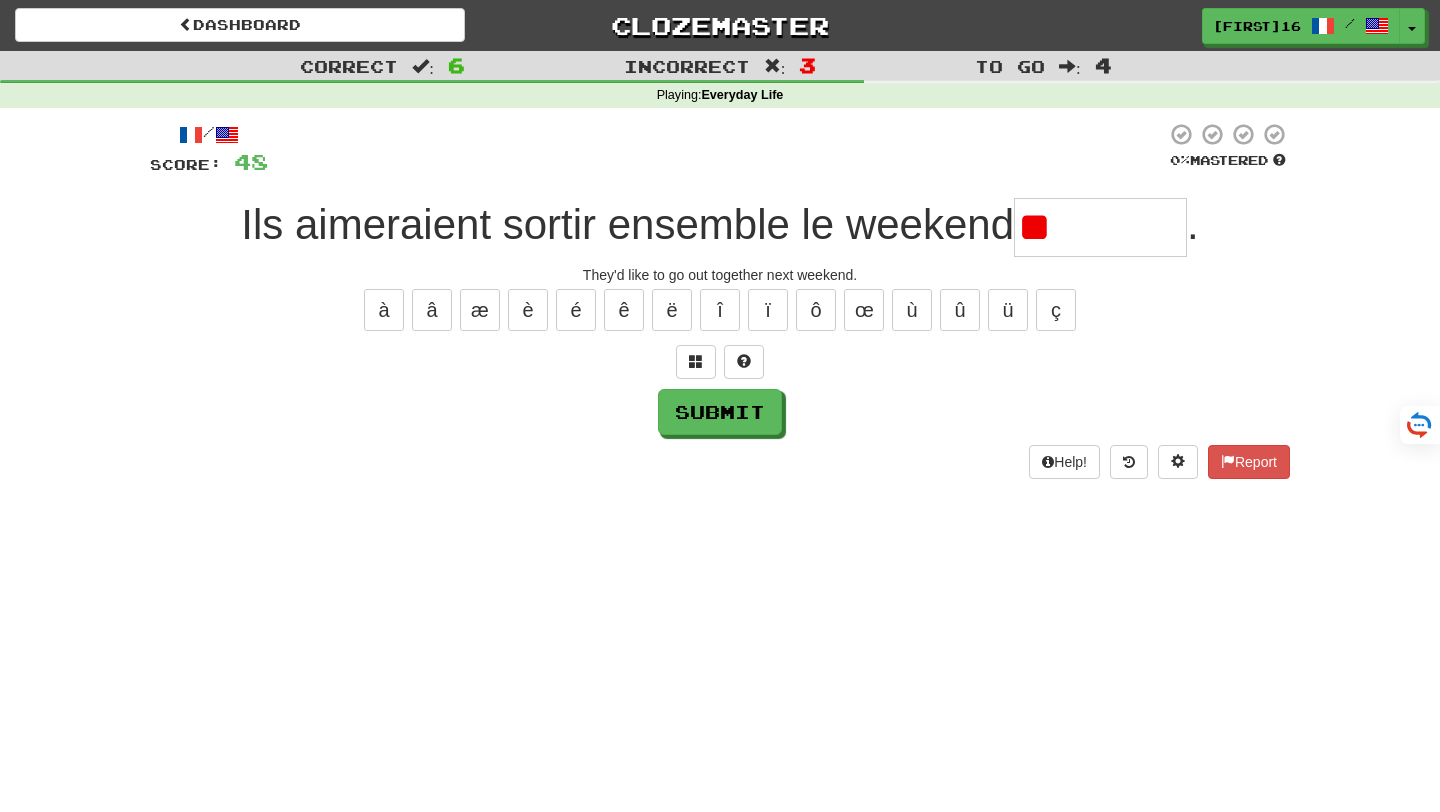 type on "*" 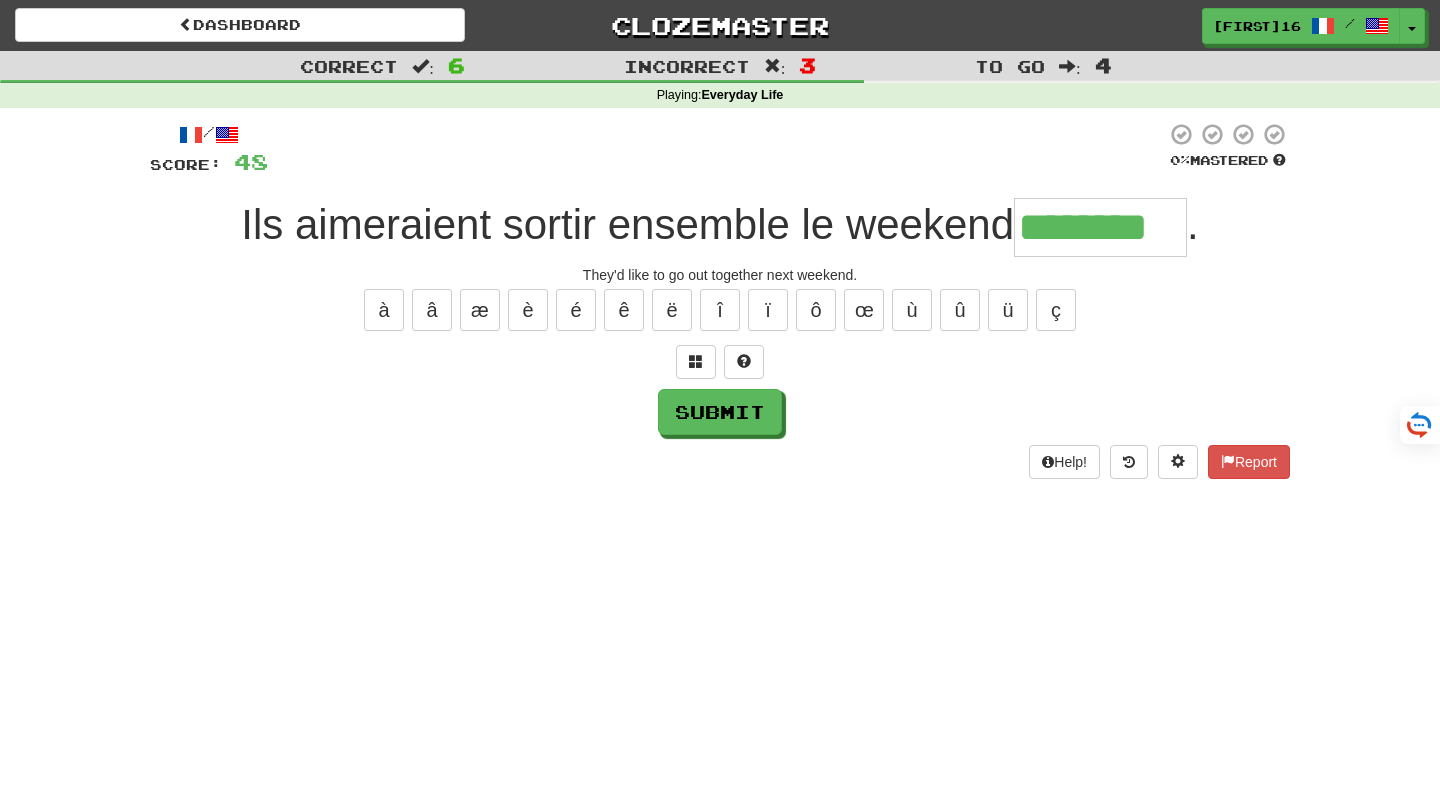scroll, scrollTop: 0, scrollLeft: 0, axis: both 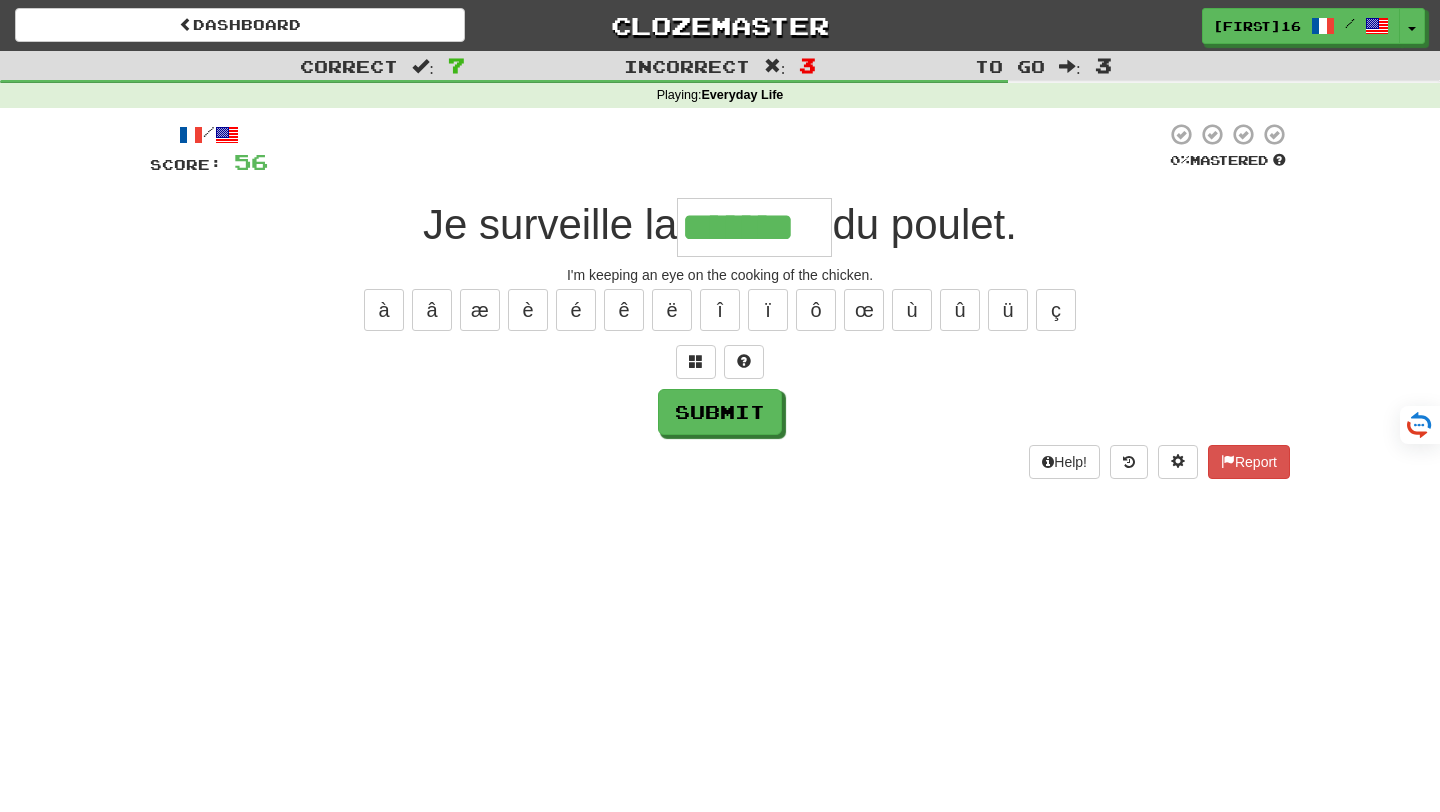 type on "*******" 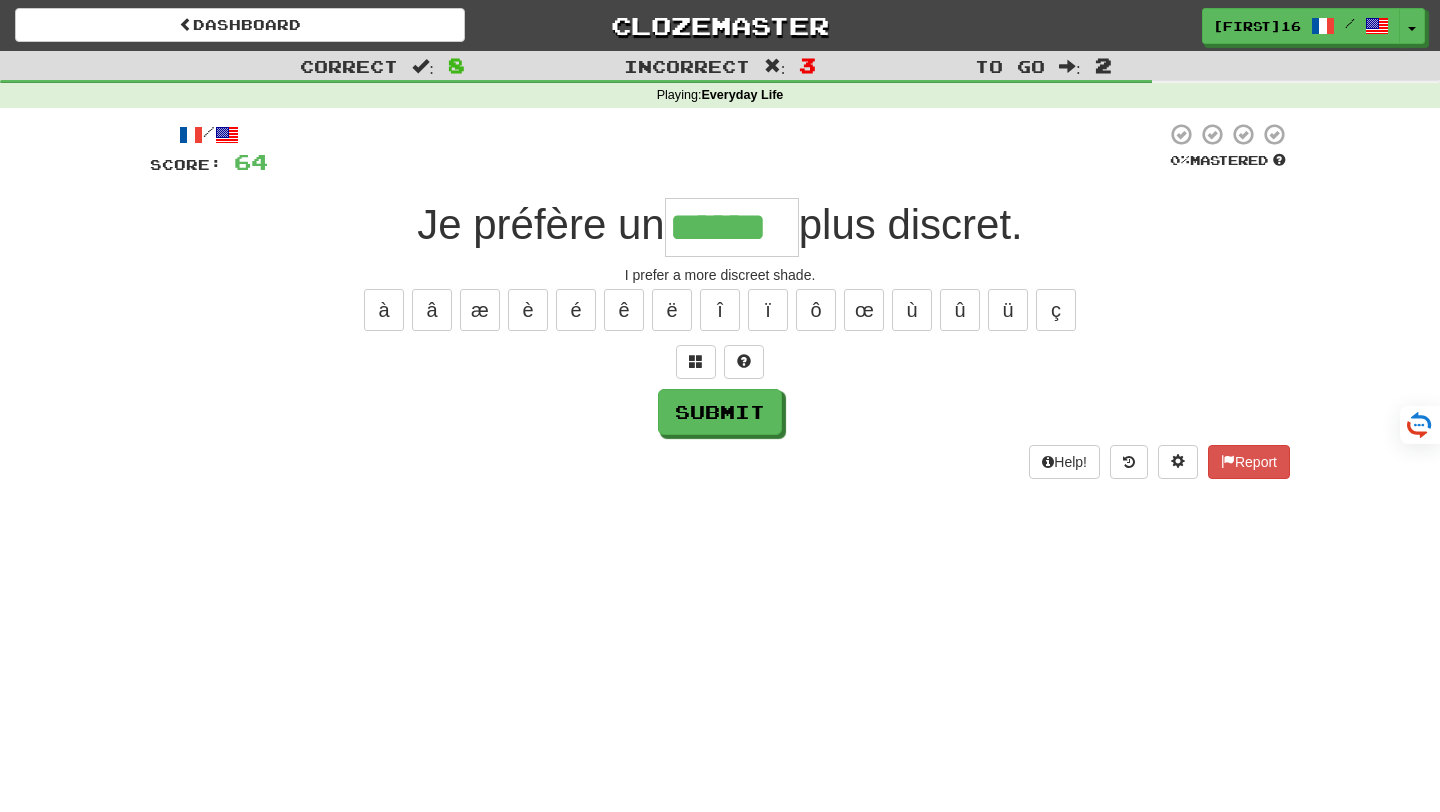 scroll, scrollTop: 0, scrollLeft: 0, axis: both 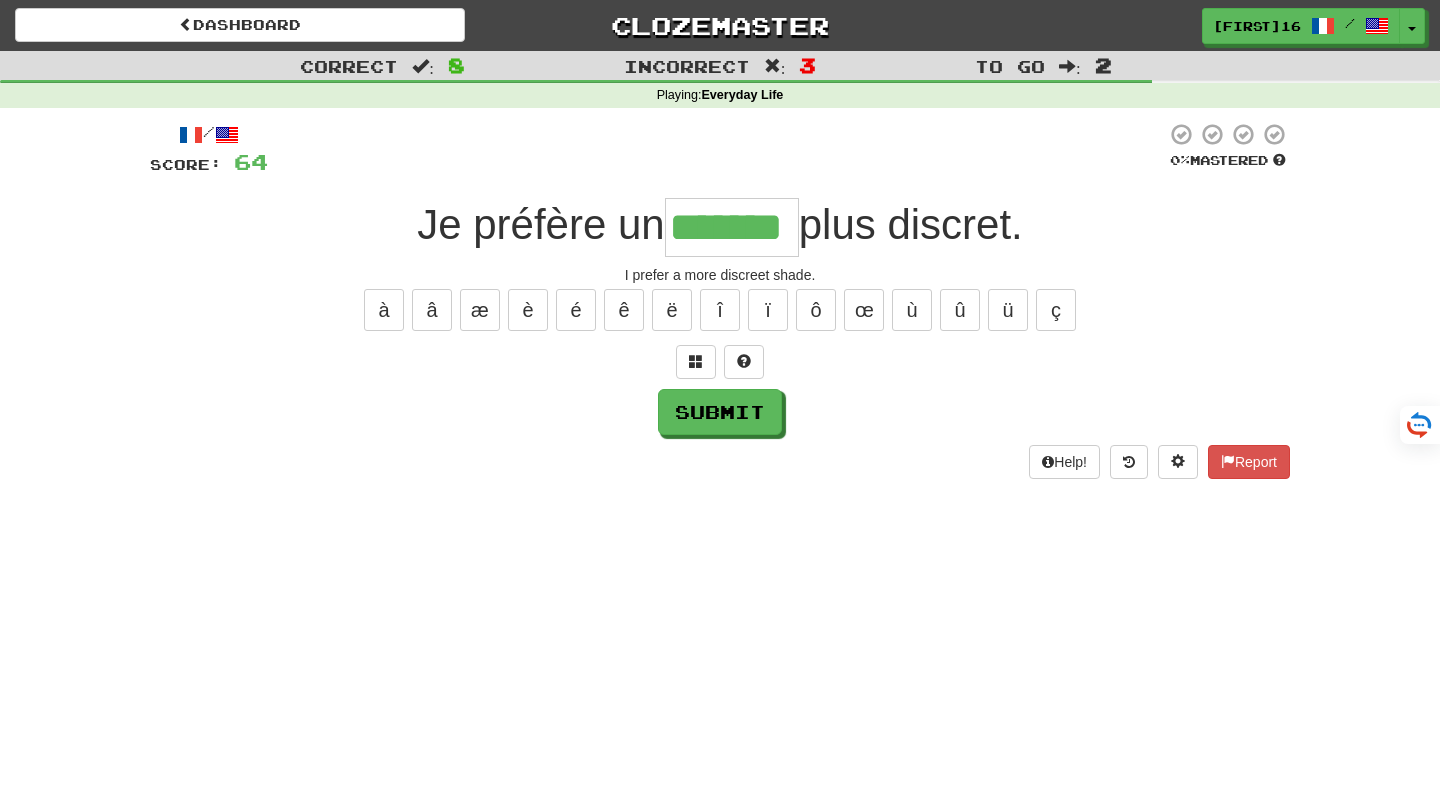 type on "*******" 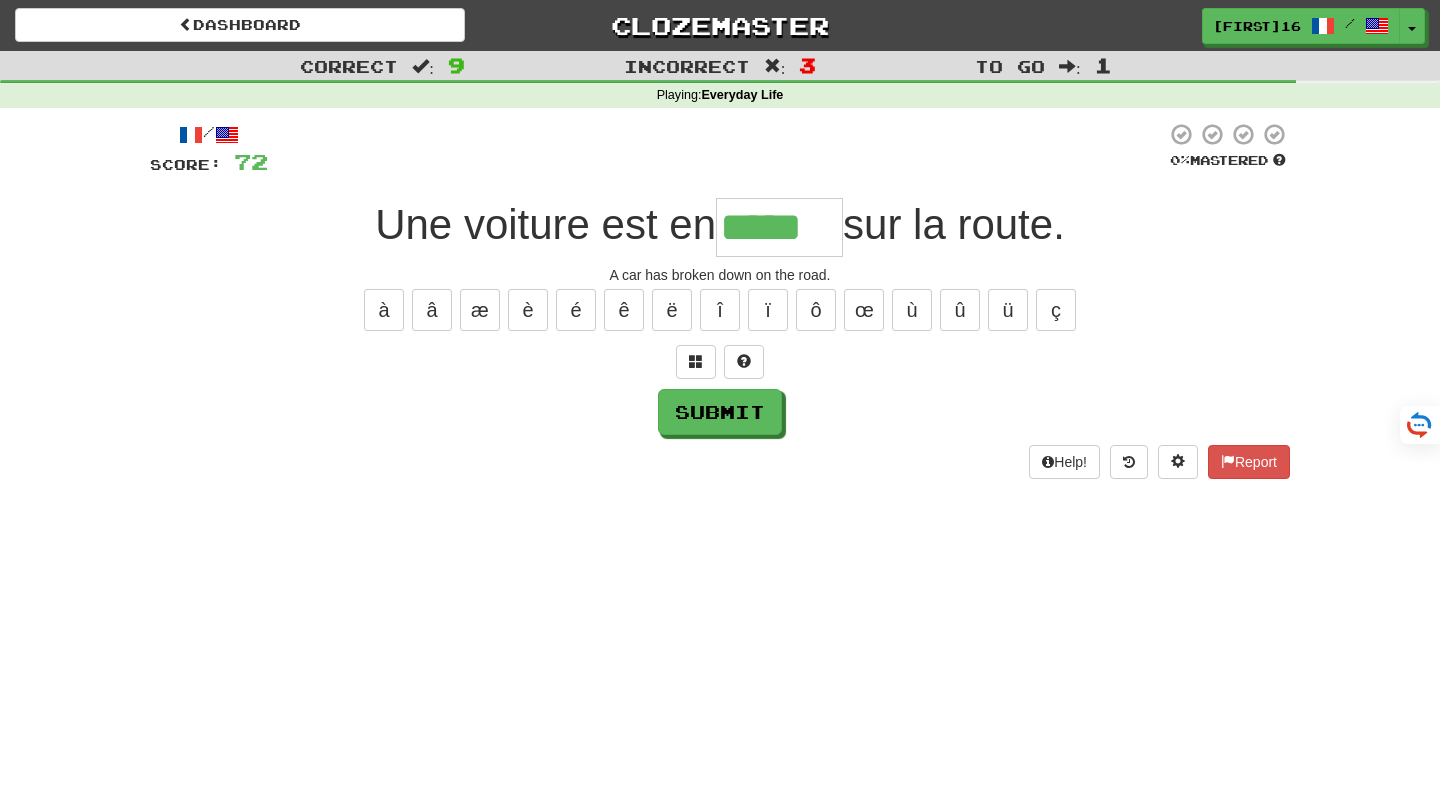 type on "*****" 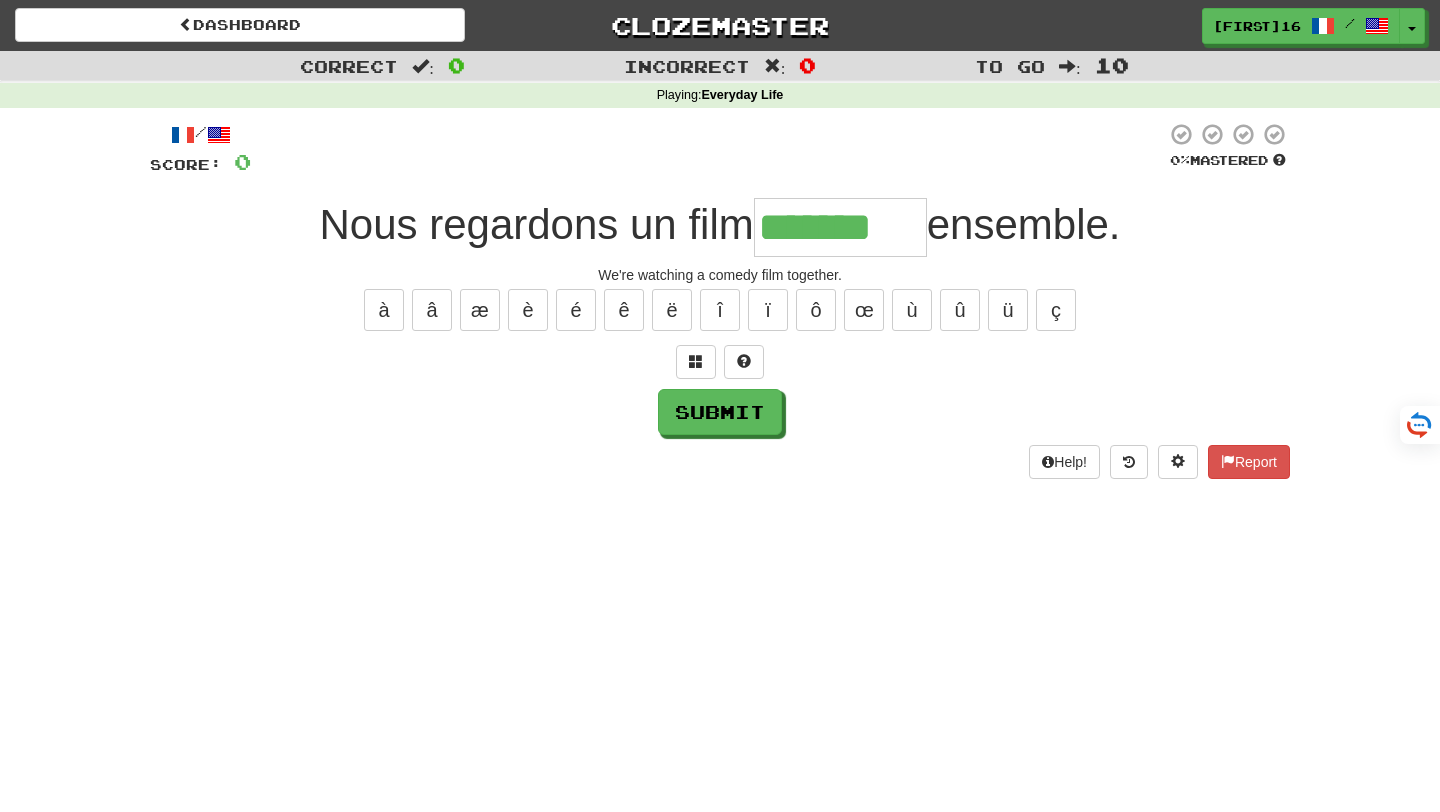 type on "*******" 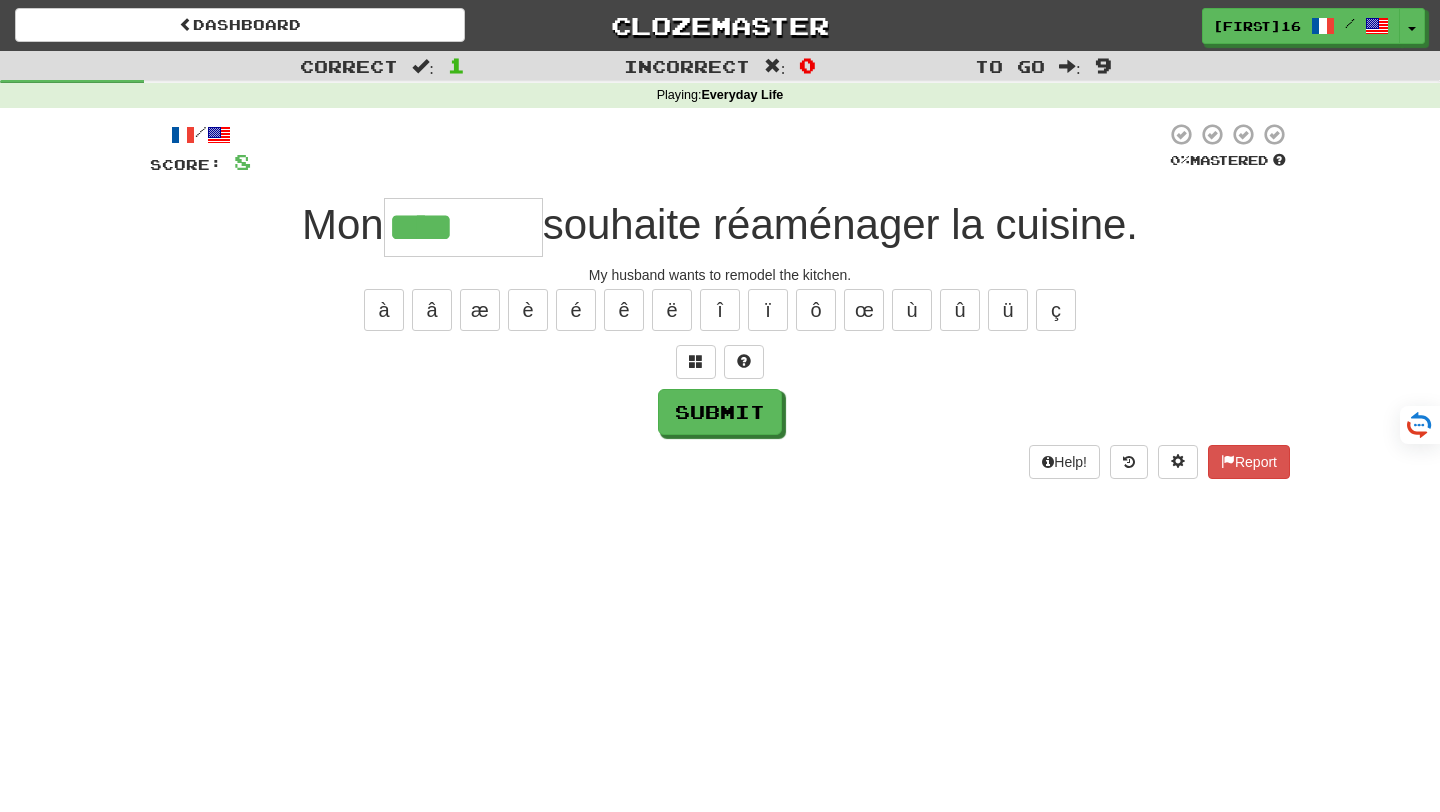 type on "********" 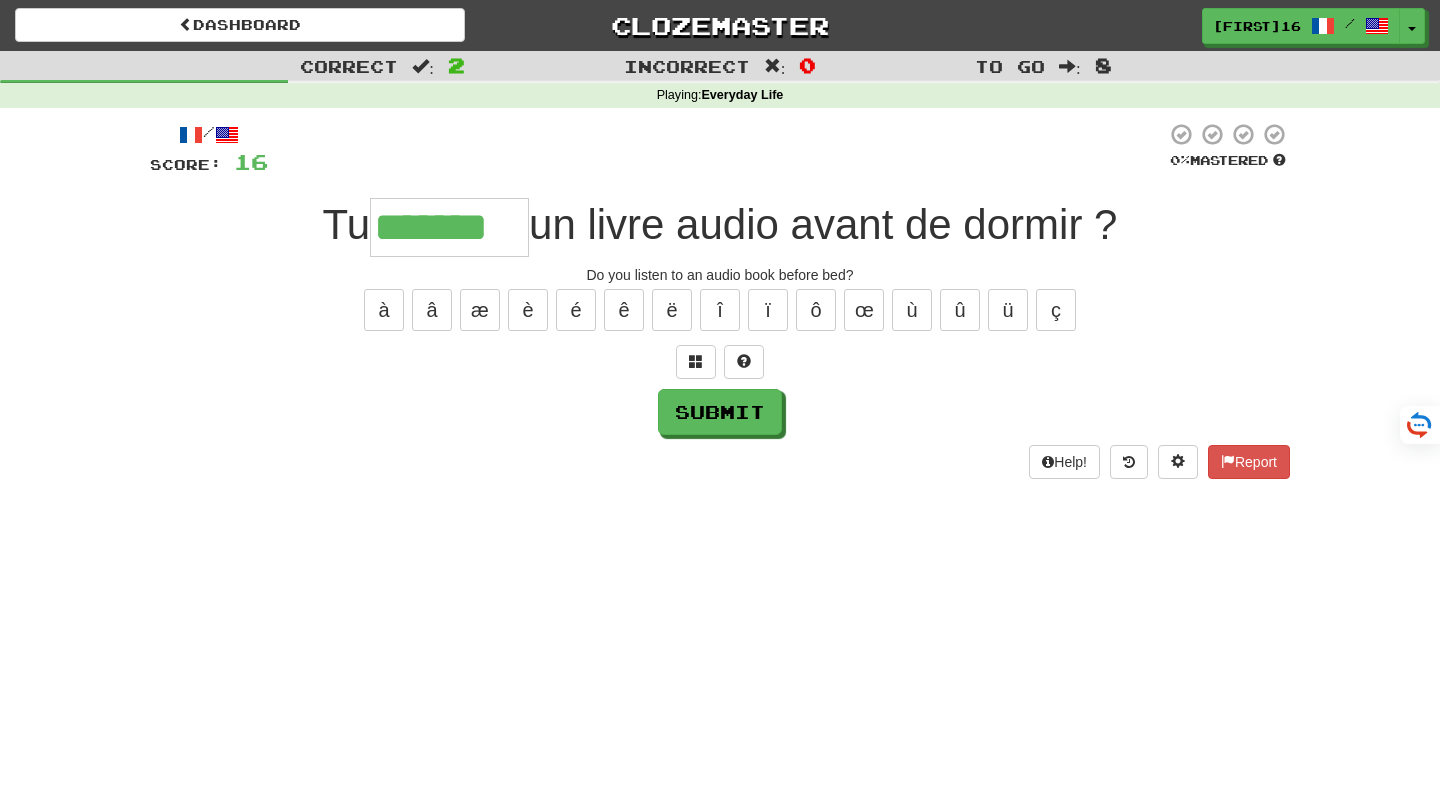 type on "*******" 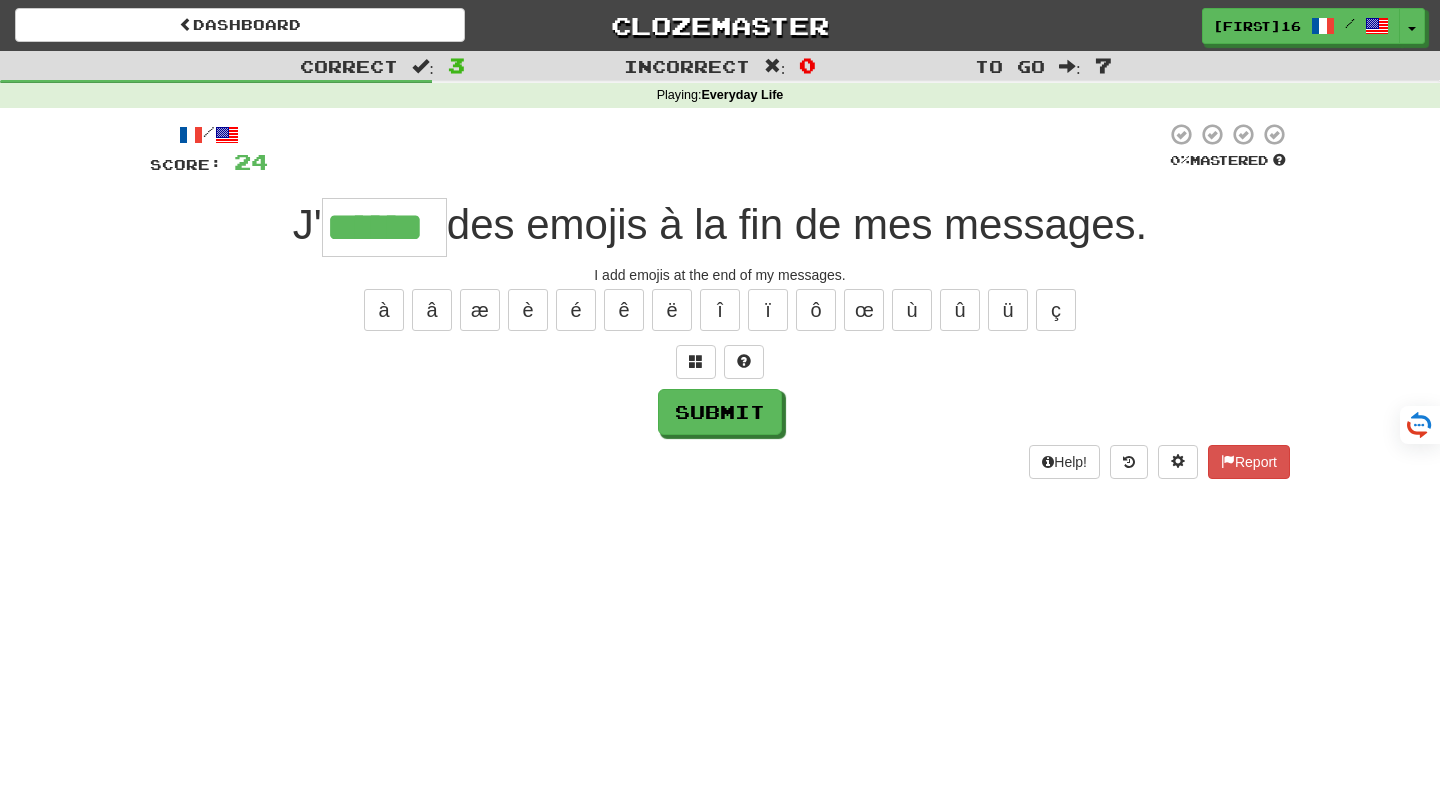 type on "******" 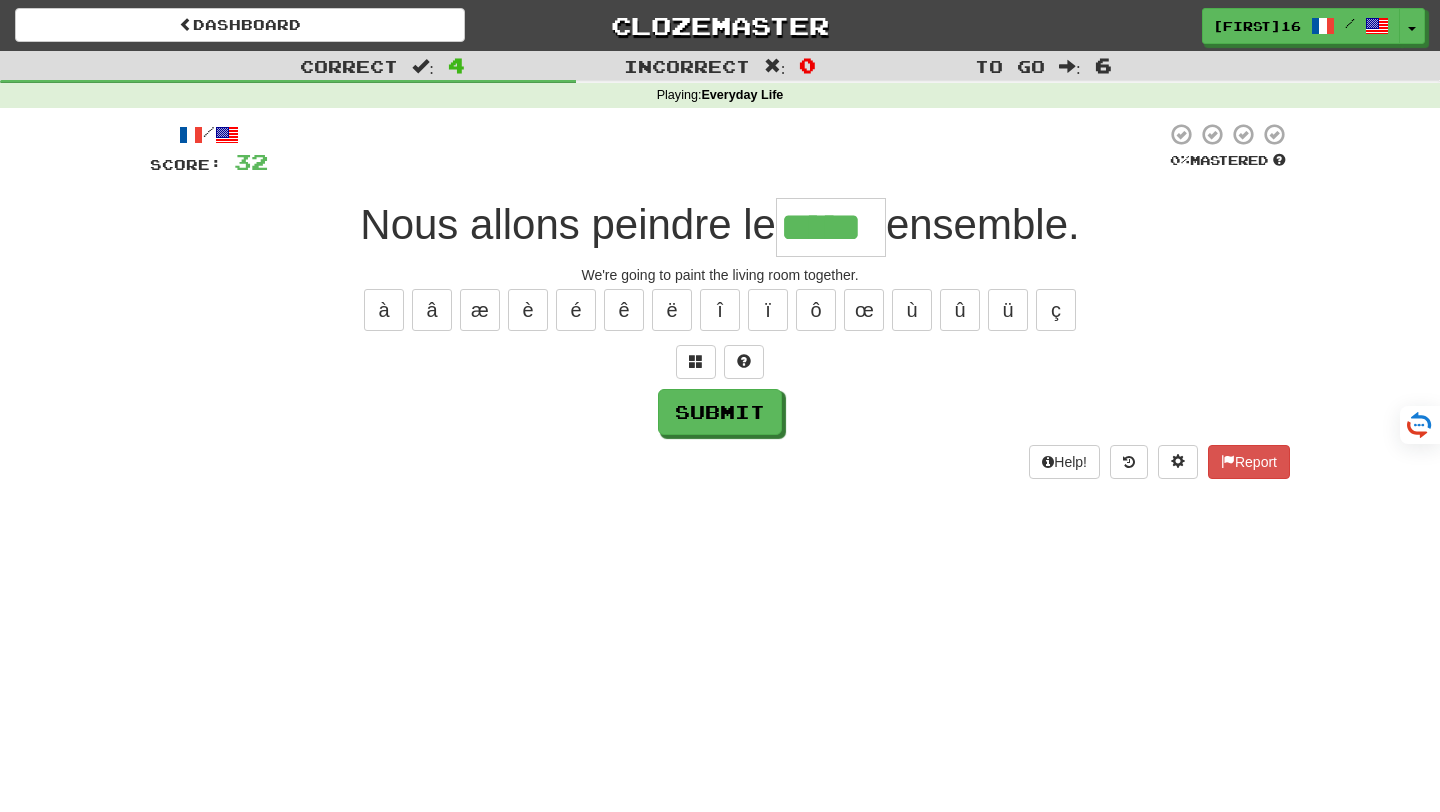 type on "*****" 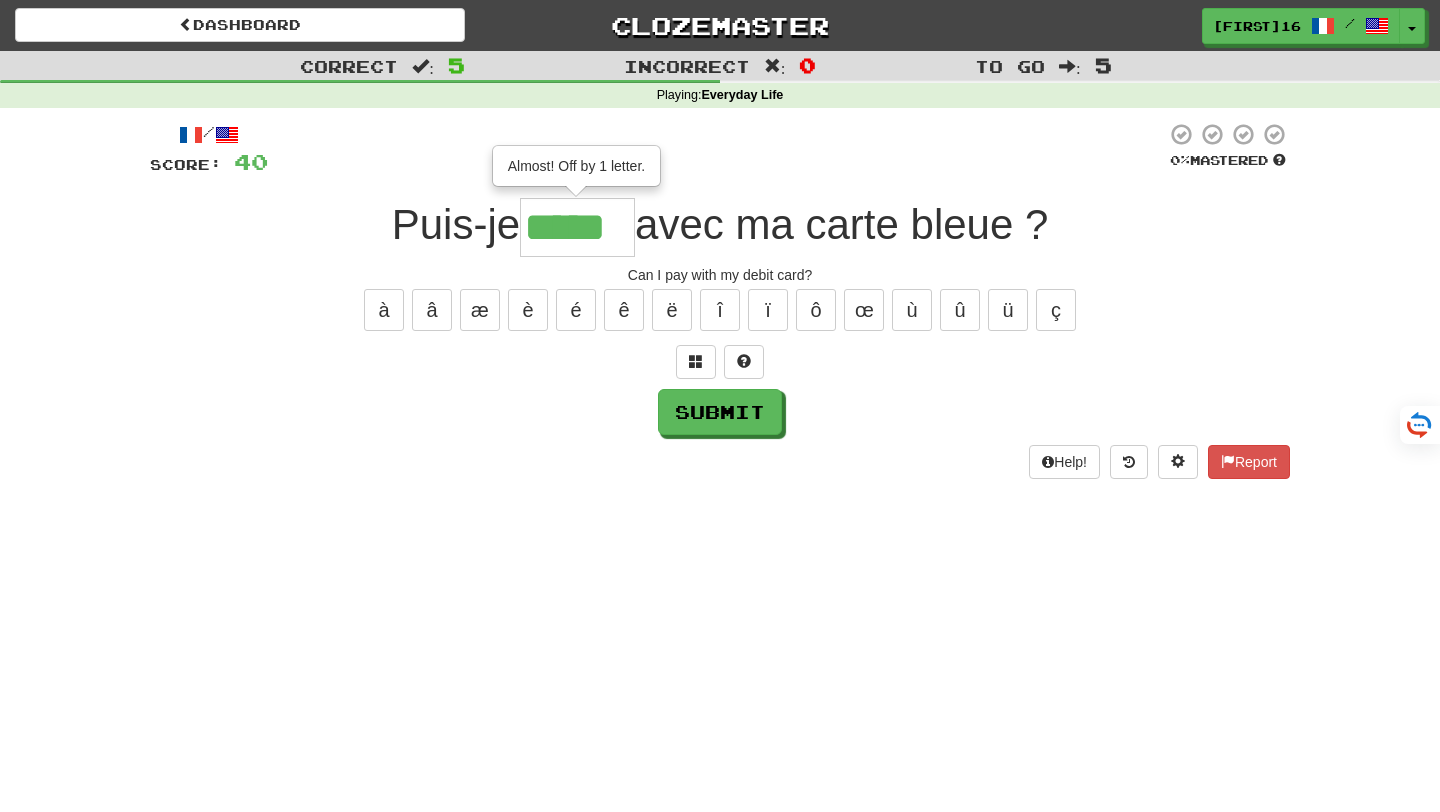 type on "*****" 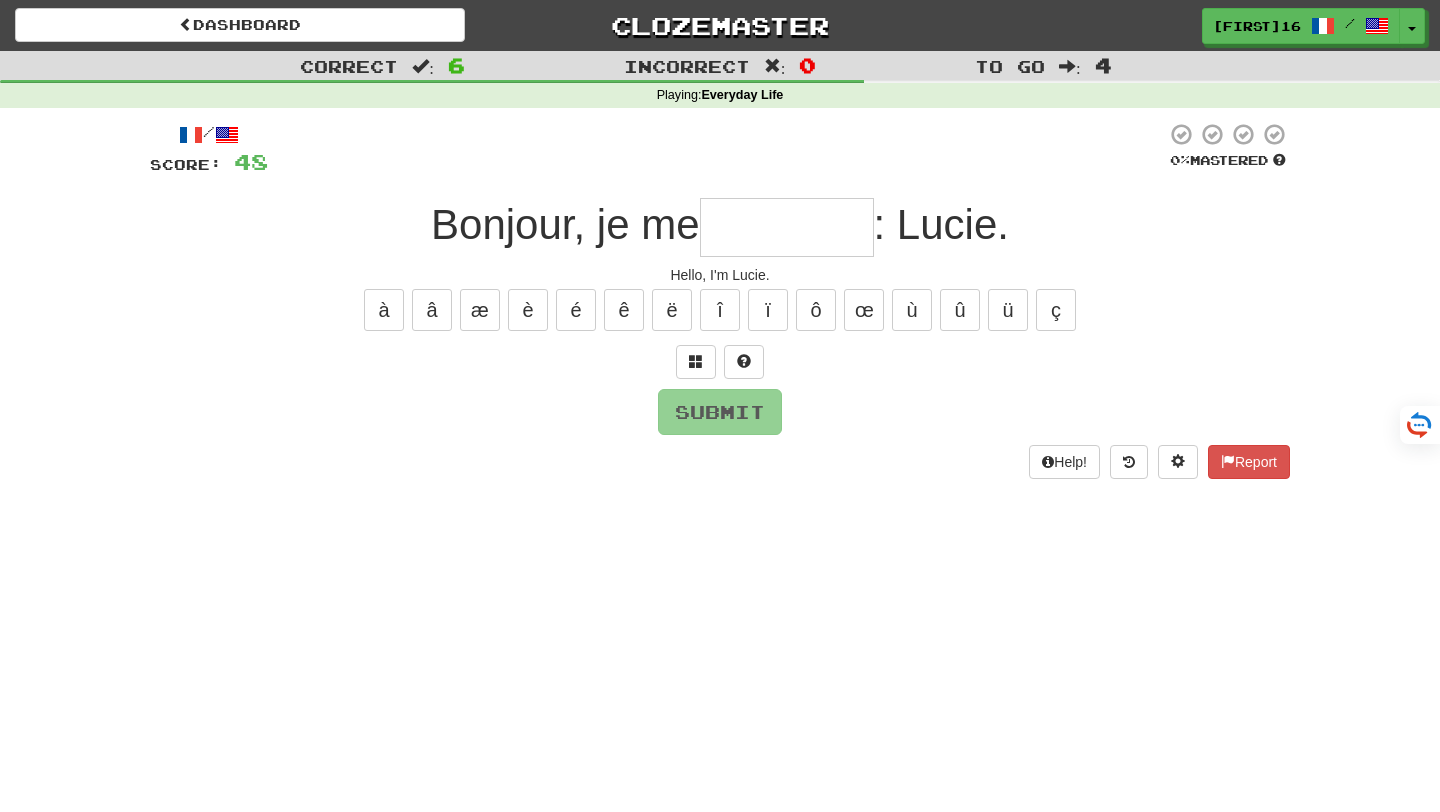 type on "*" 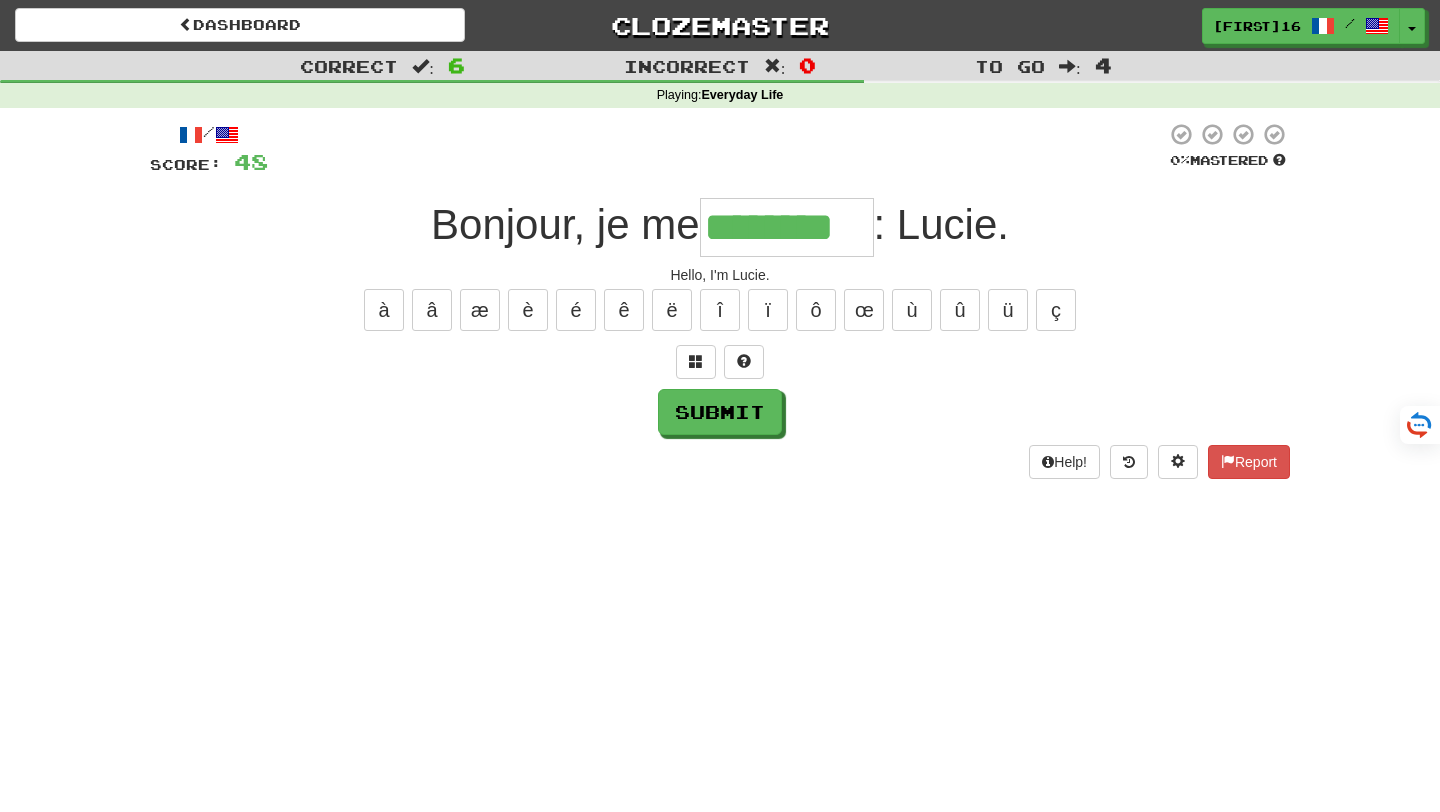 type on "********" 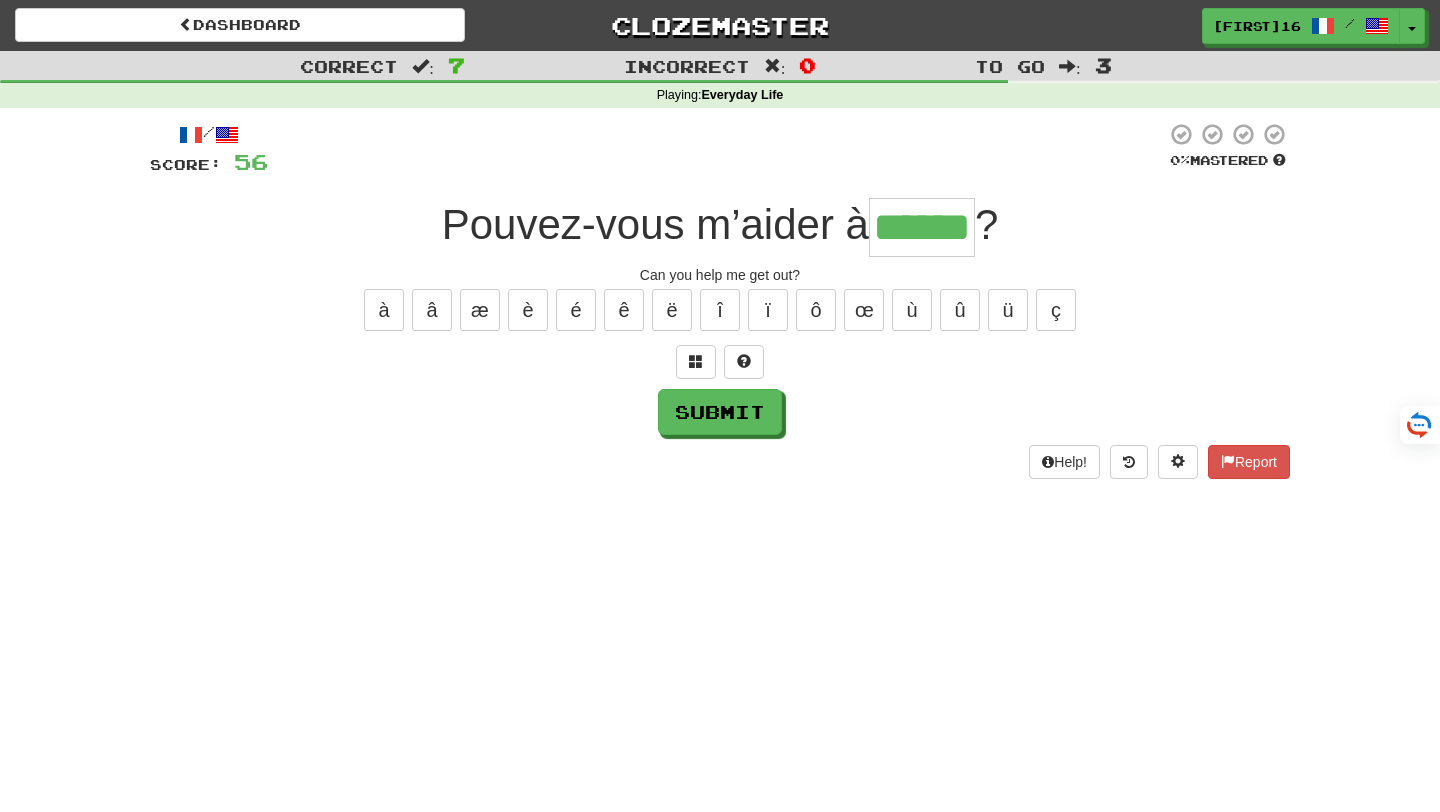 type on "******" 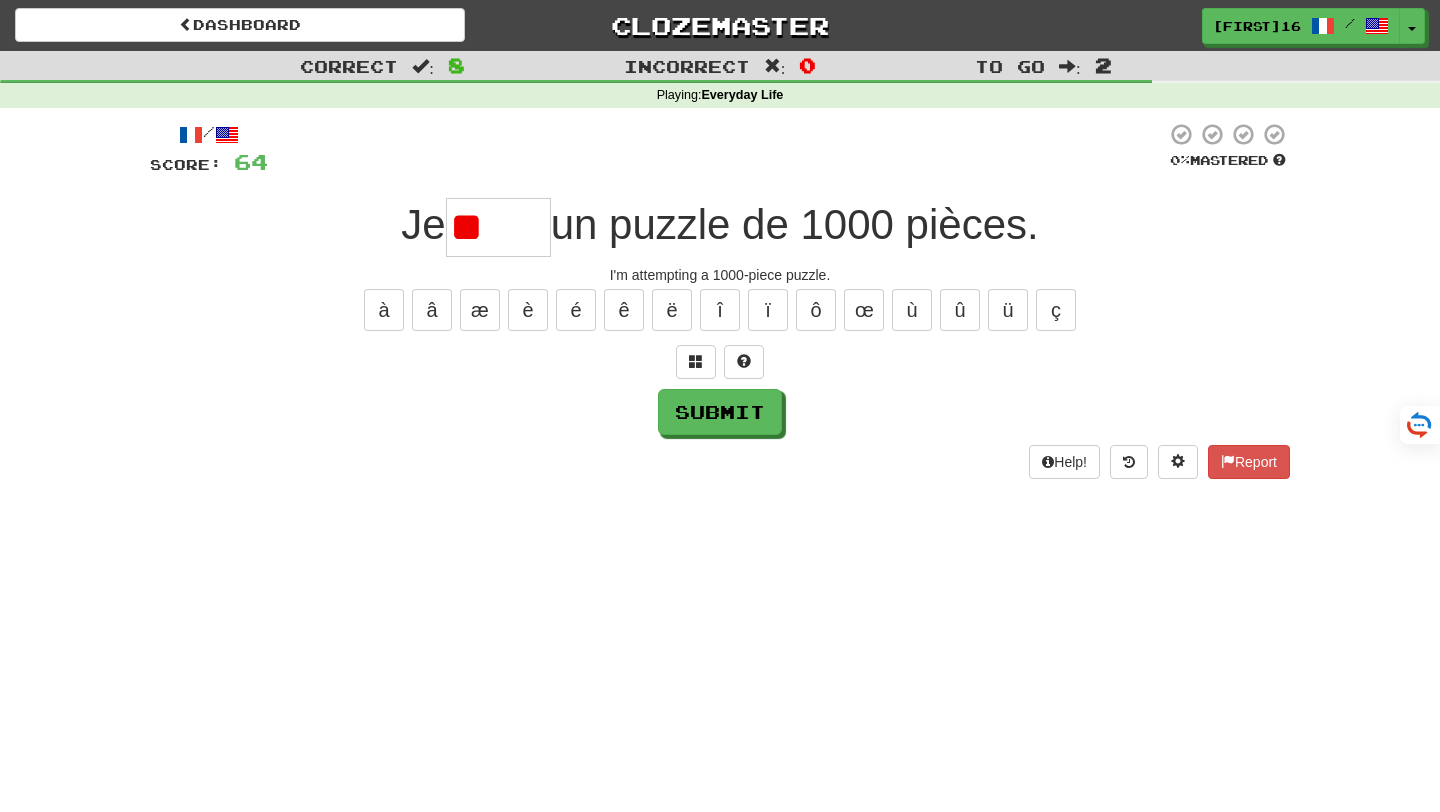 type on "*" 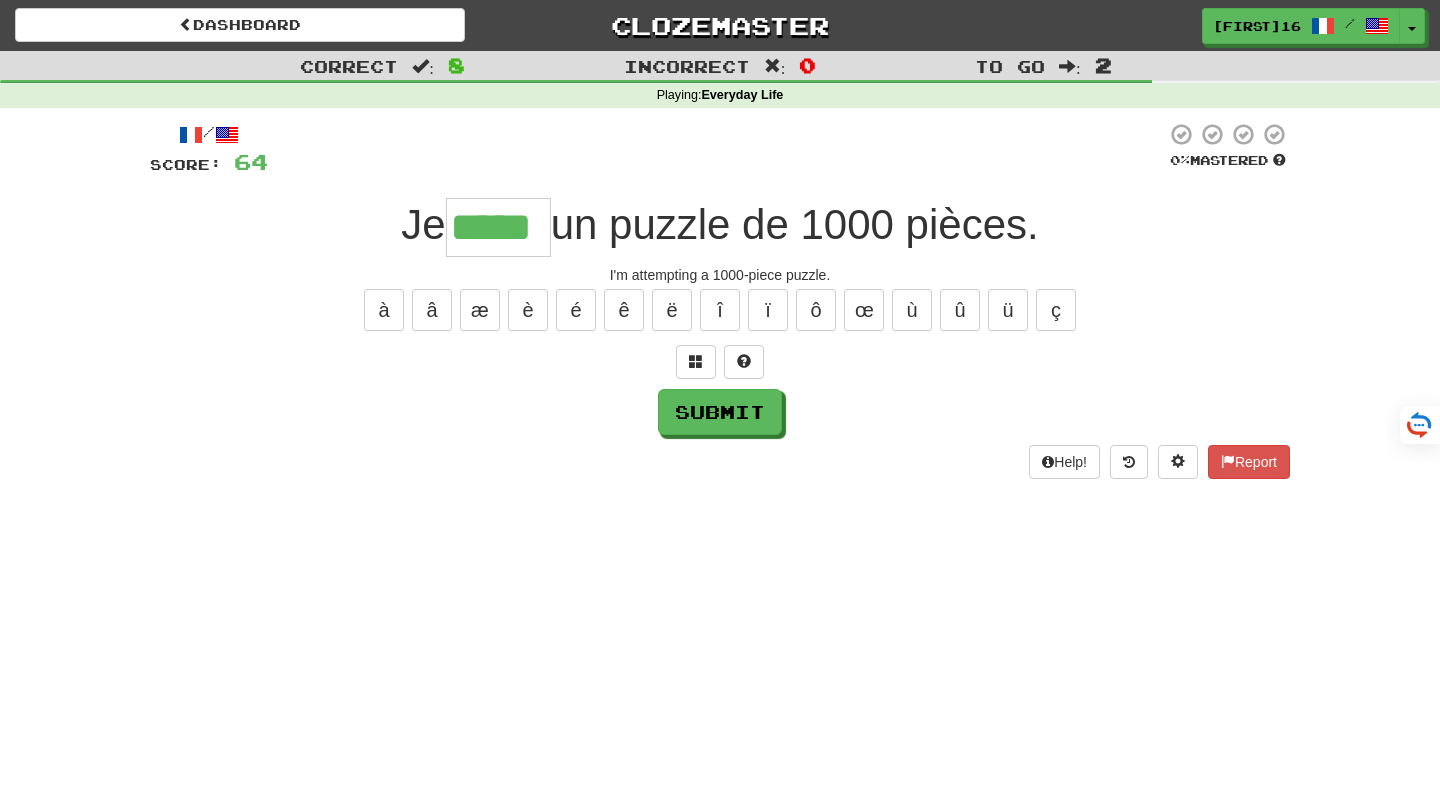 type on "*****" 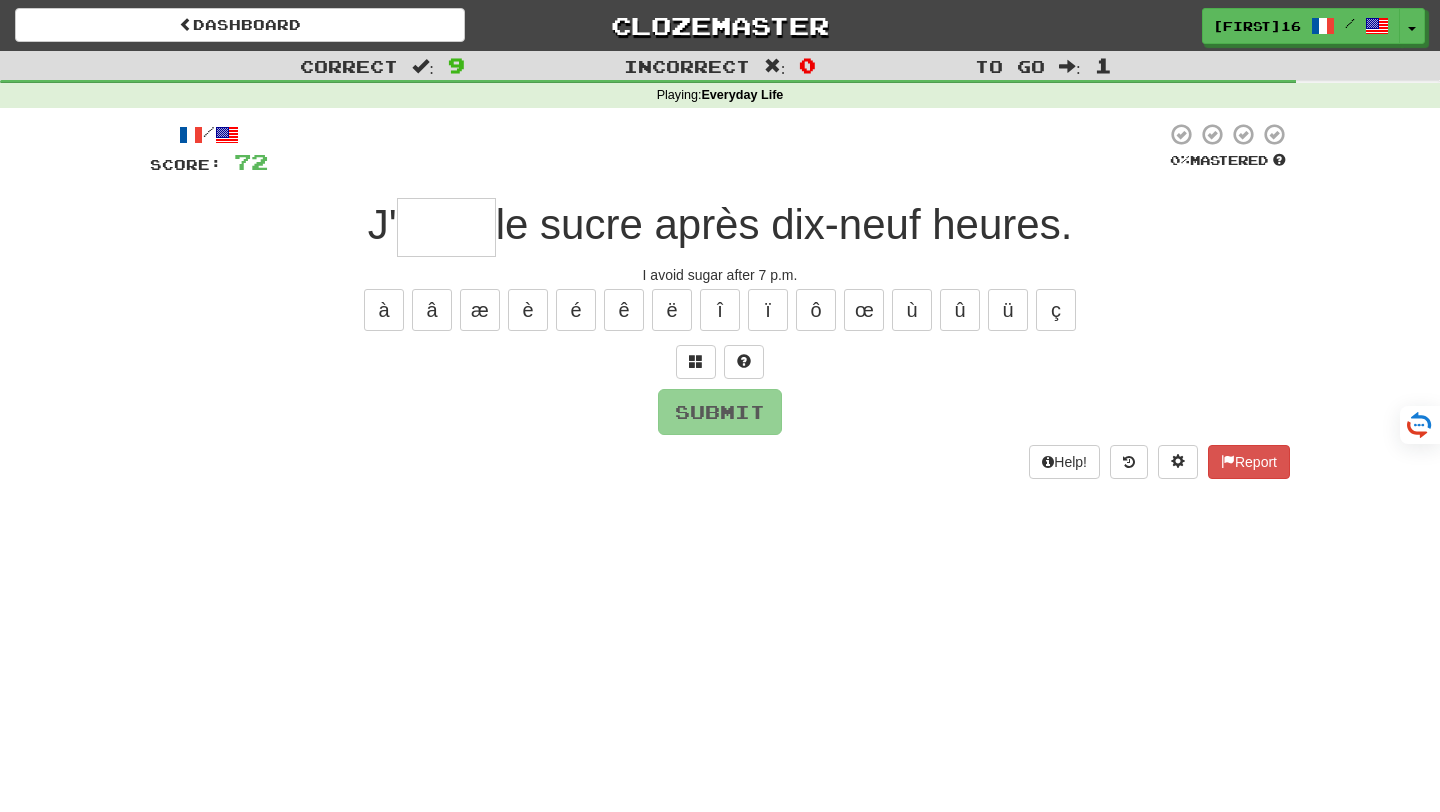 type on "*" 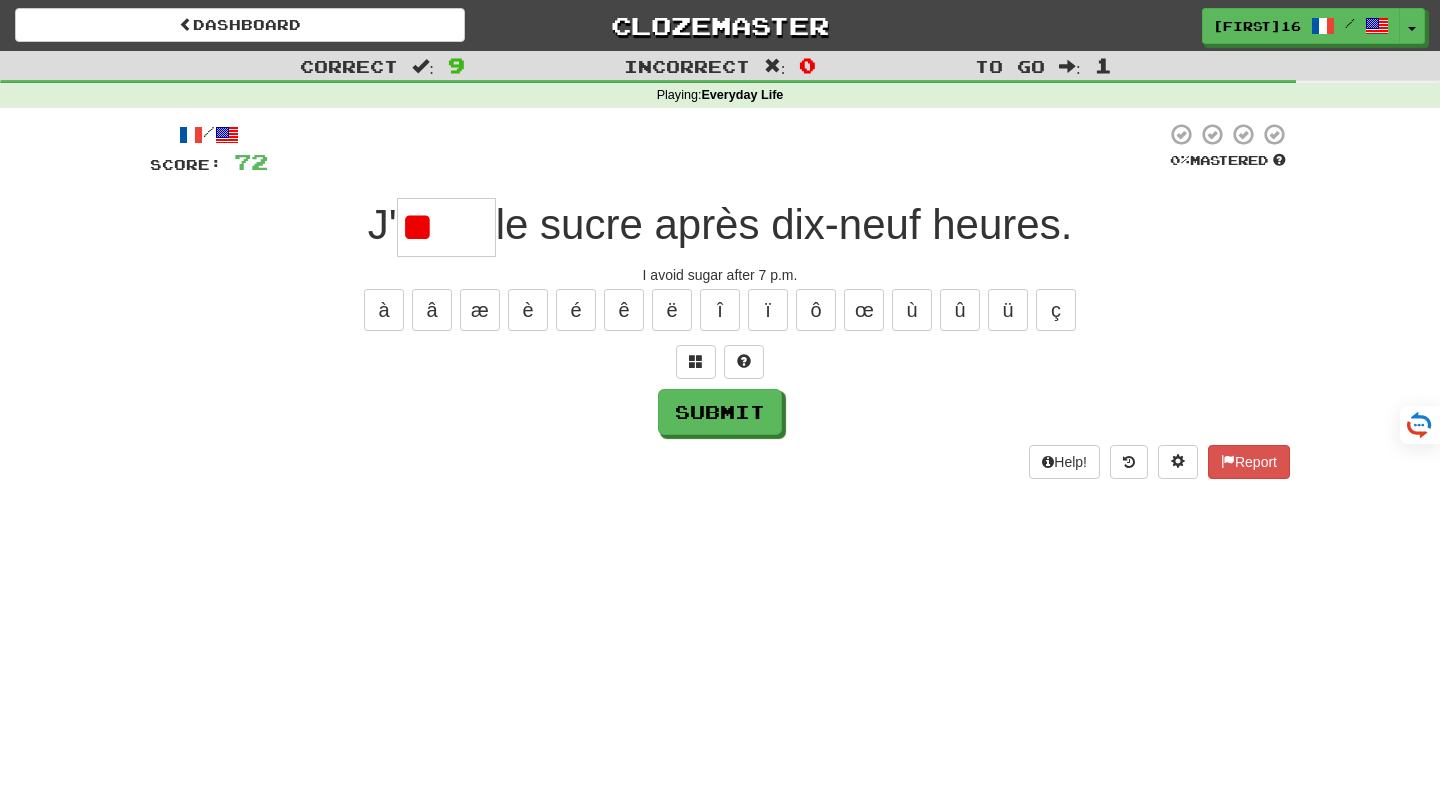 type on "*" 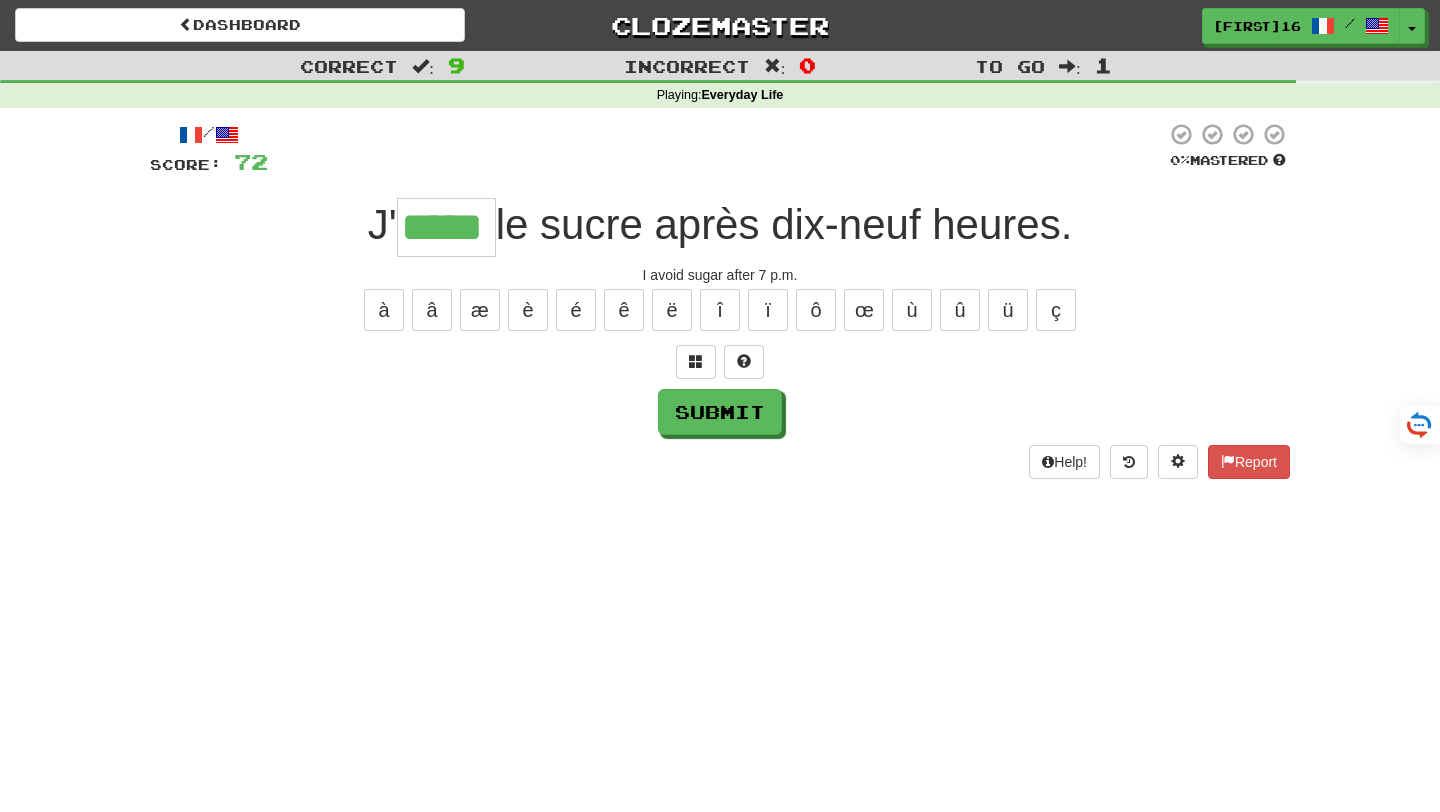 type on "*****" 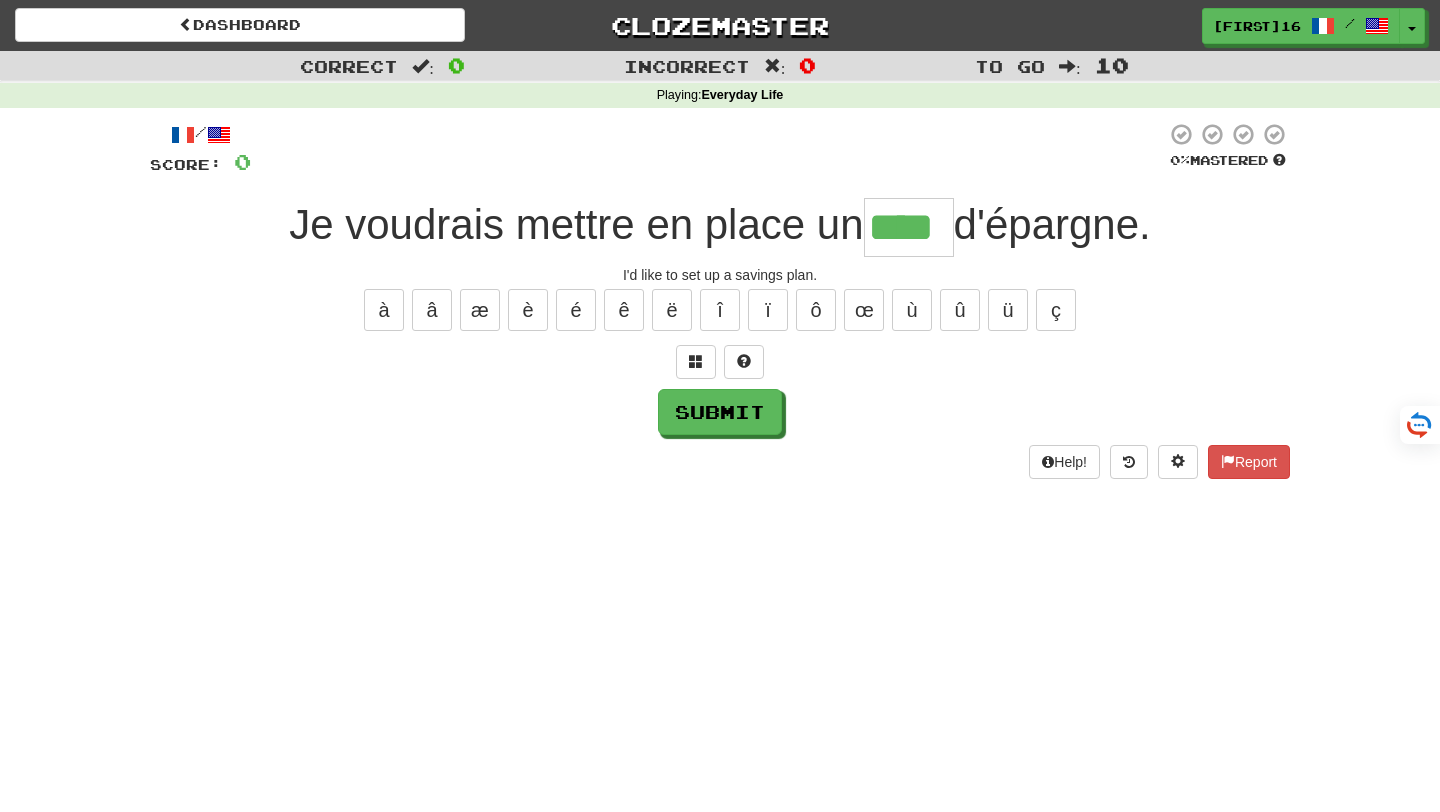 type on "****" 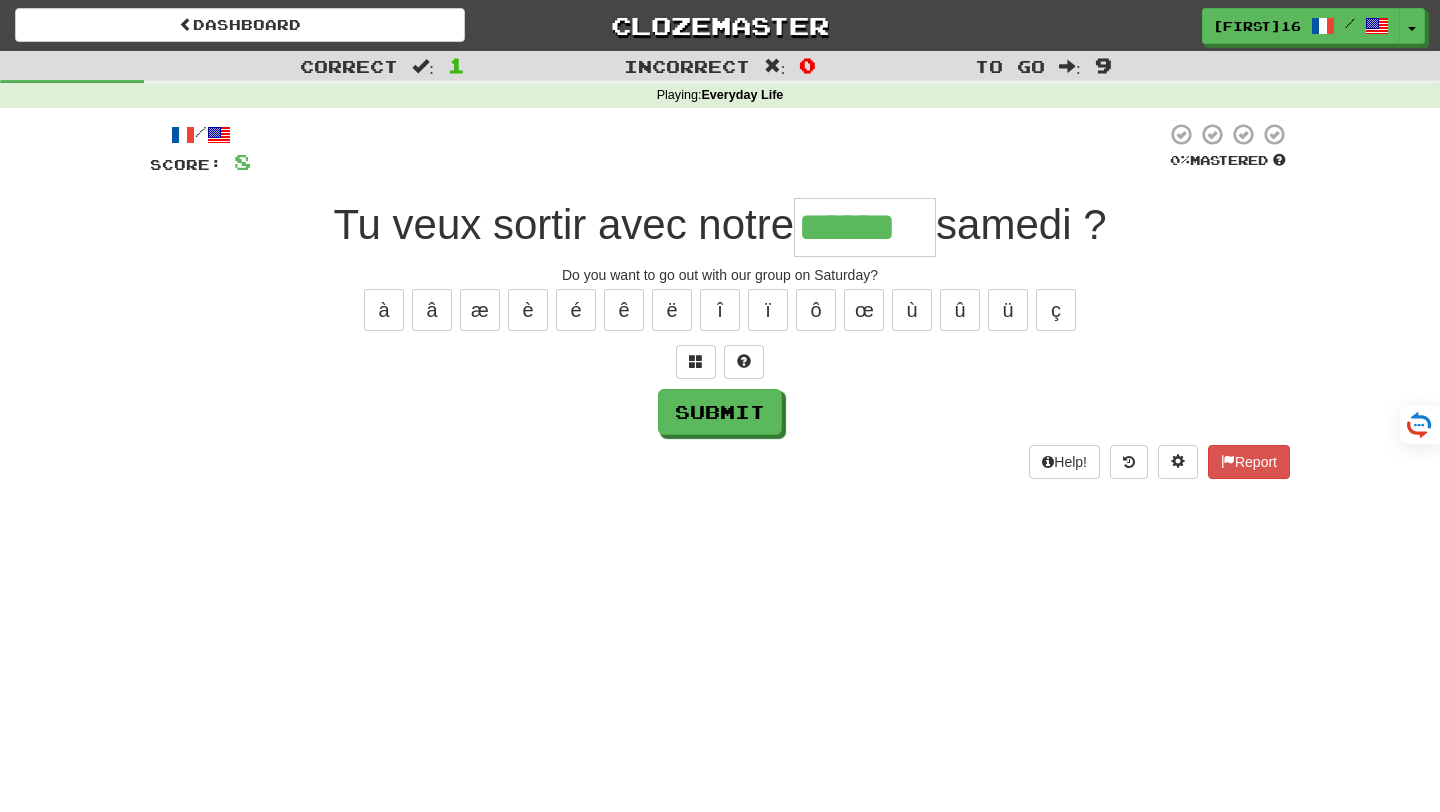 type on "******" 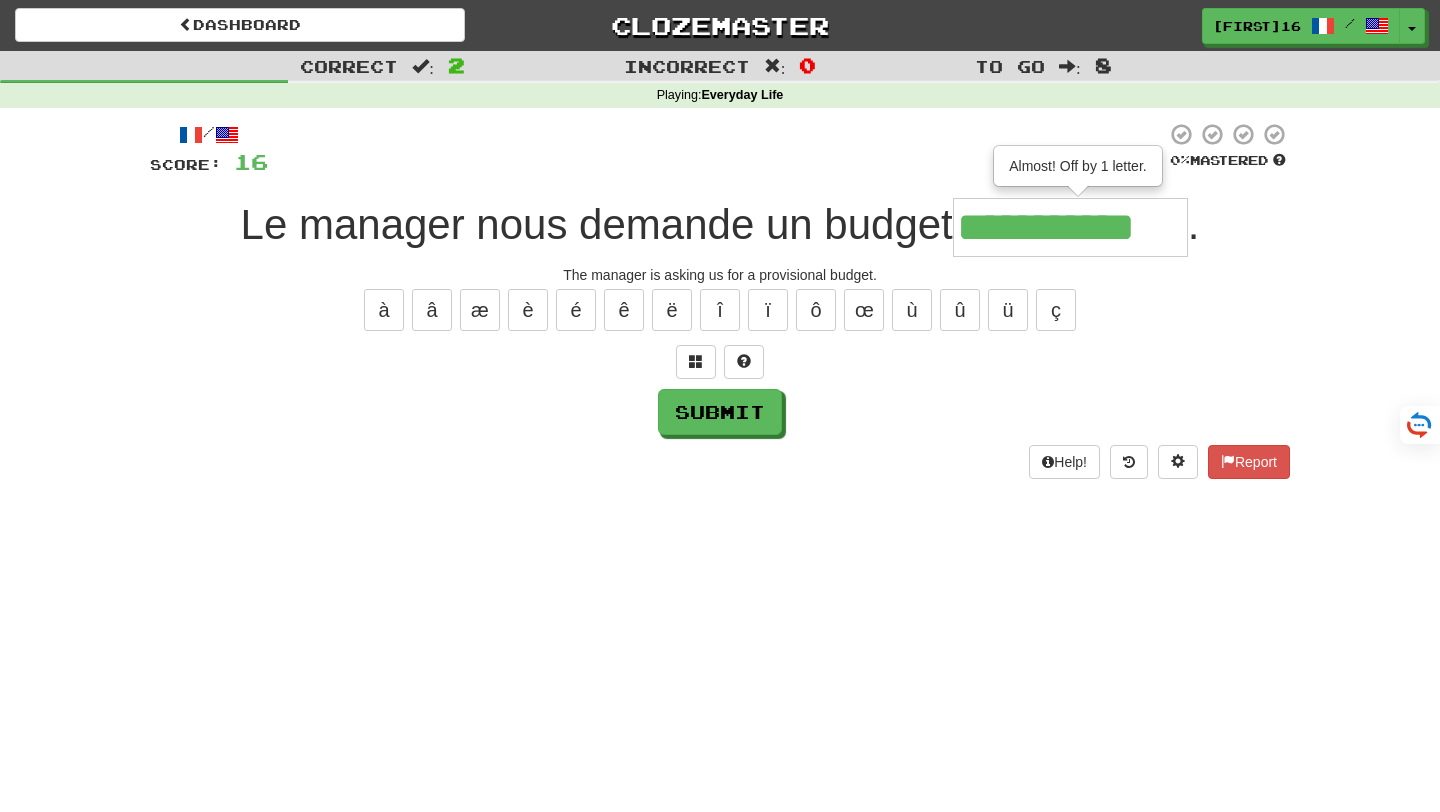 scroll, scrollTop: 0, scrollLeft: 0, axis: both 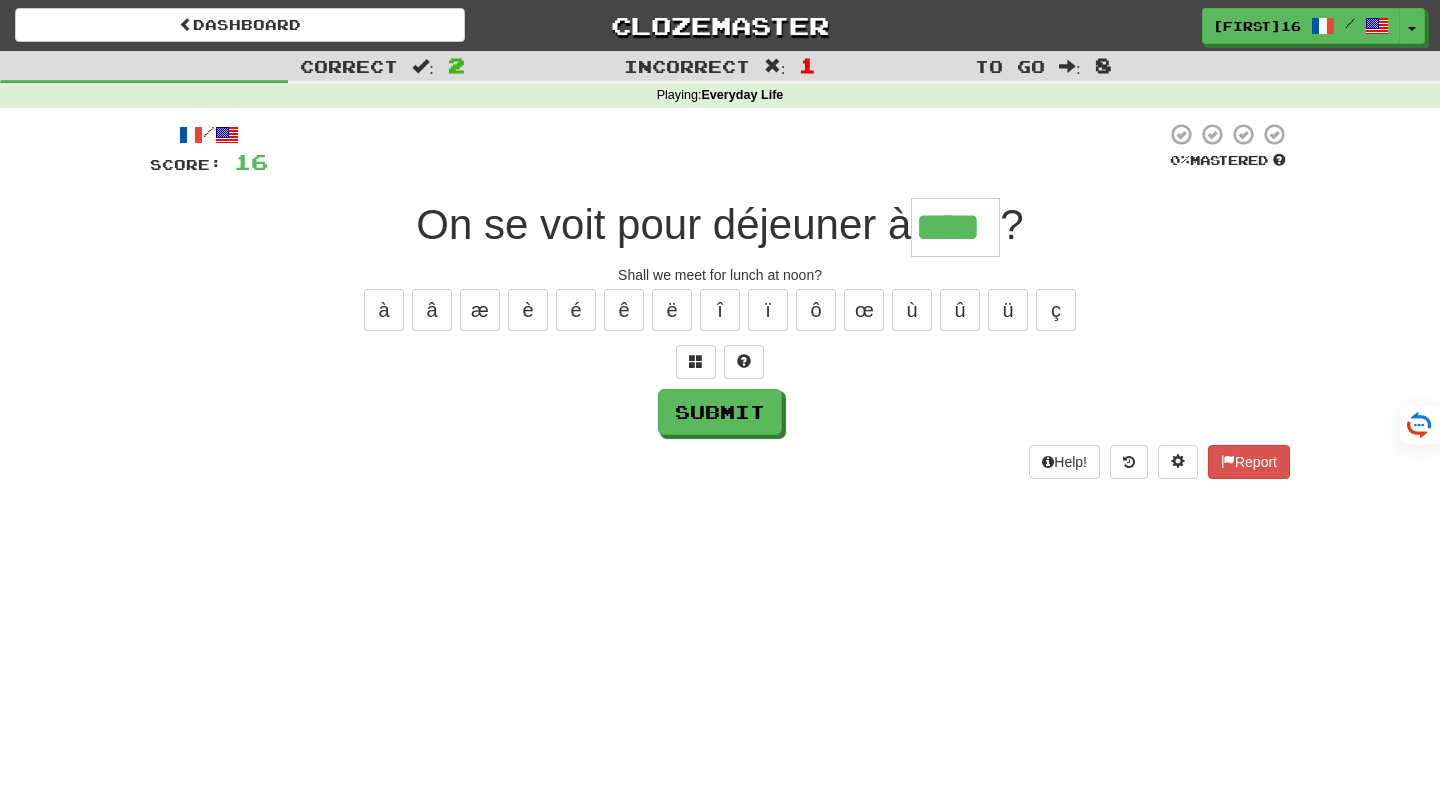type on "****" 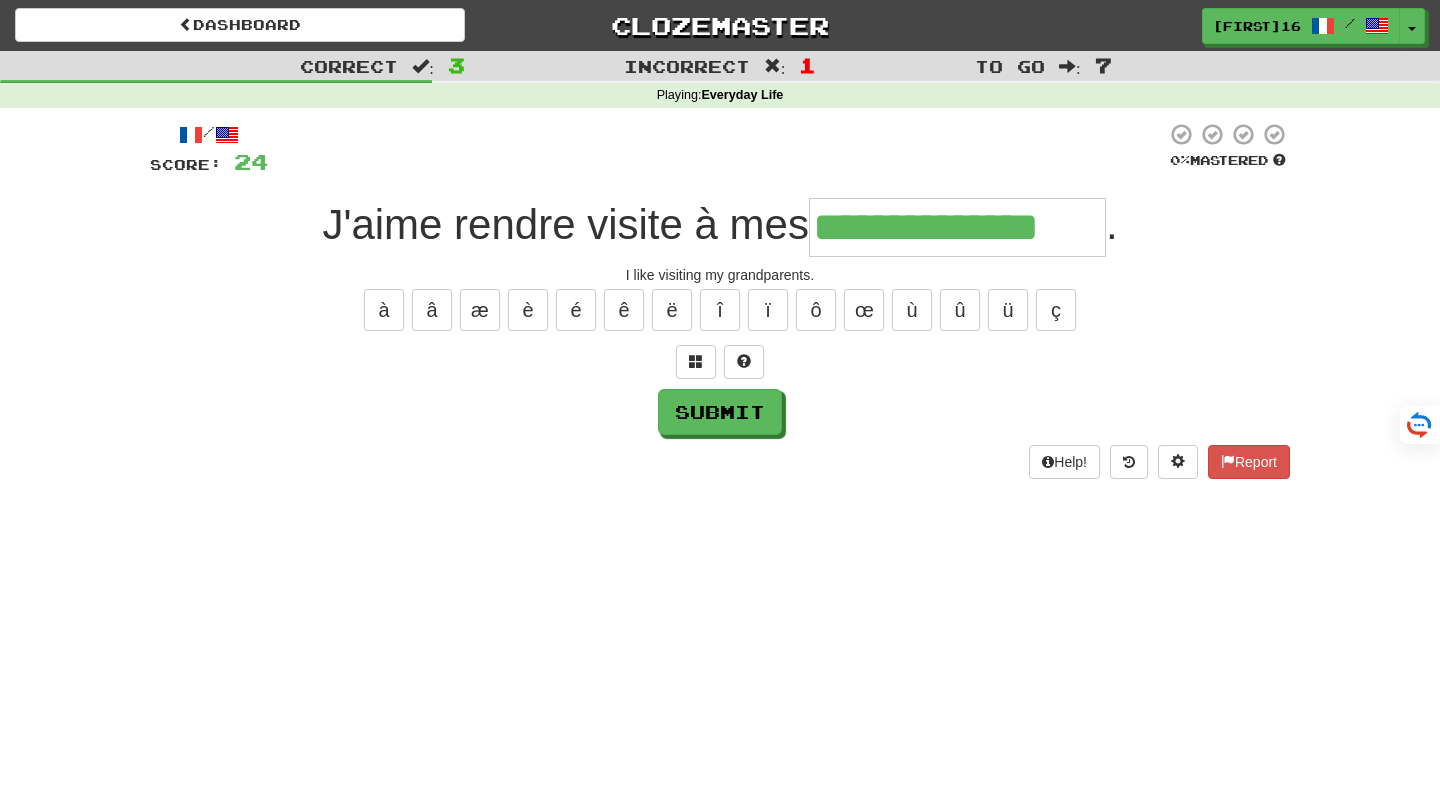 type on "**********" 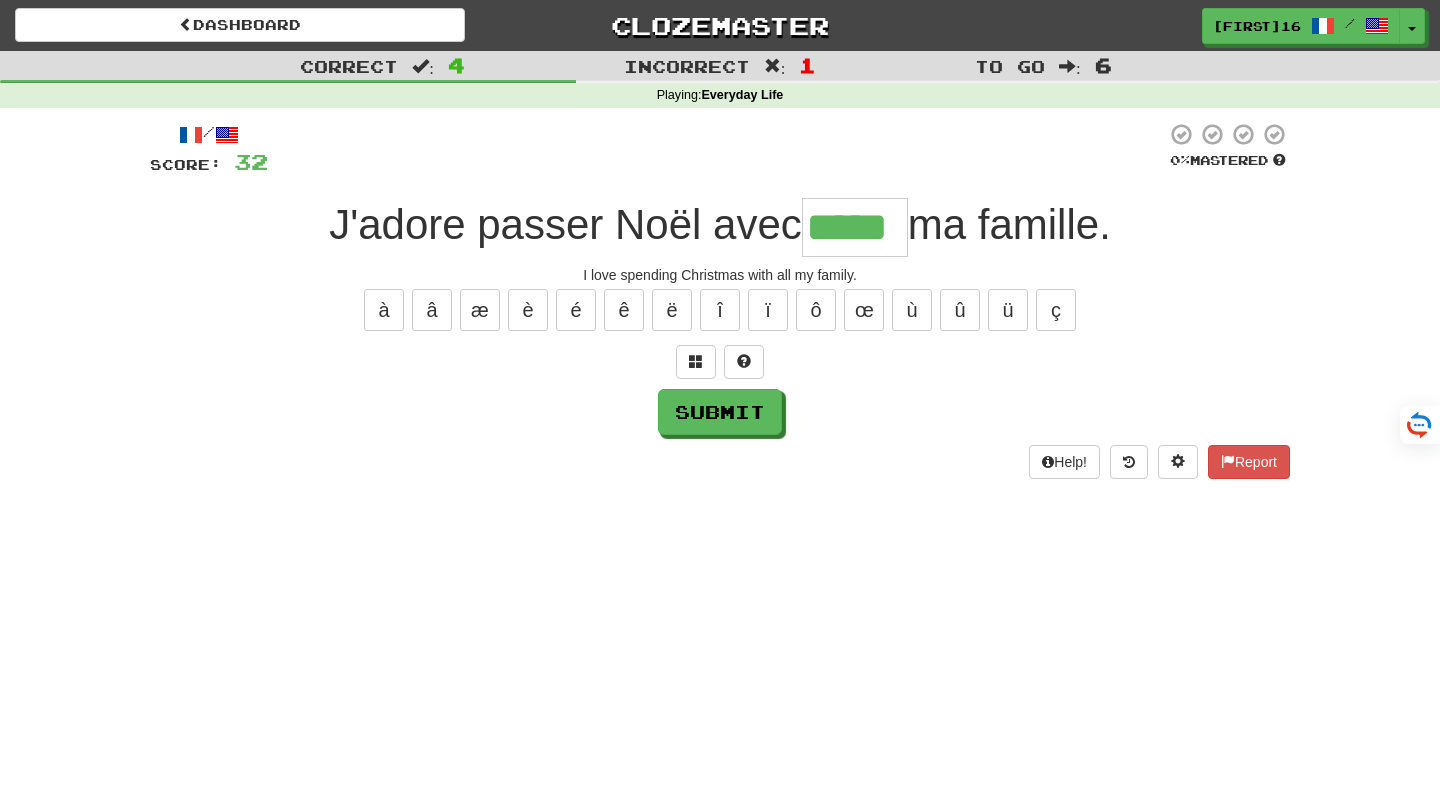 type on "*****" 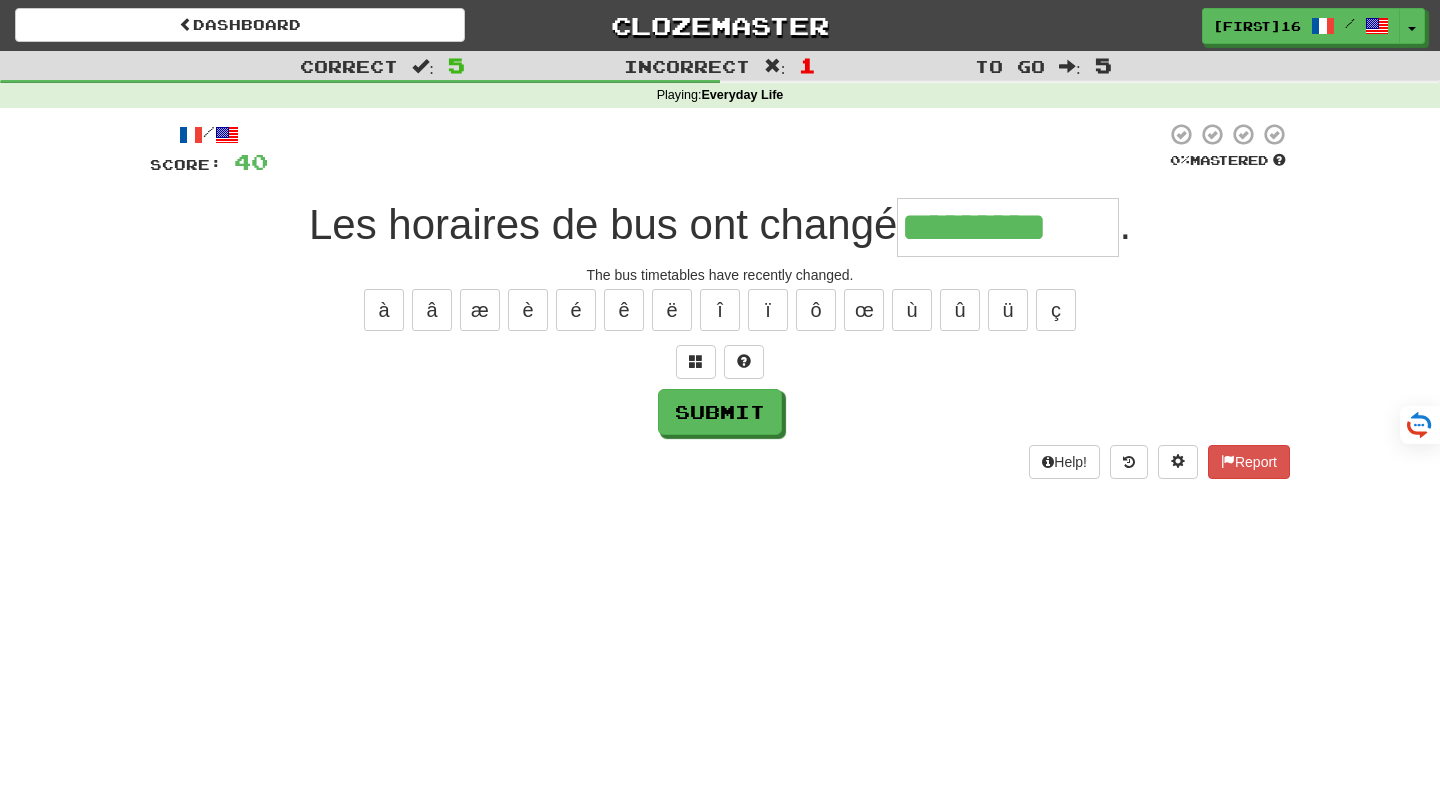 type on "*********" 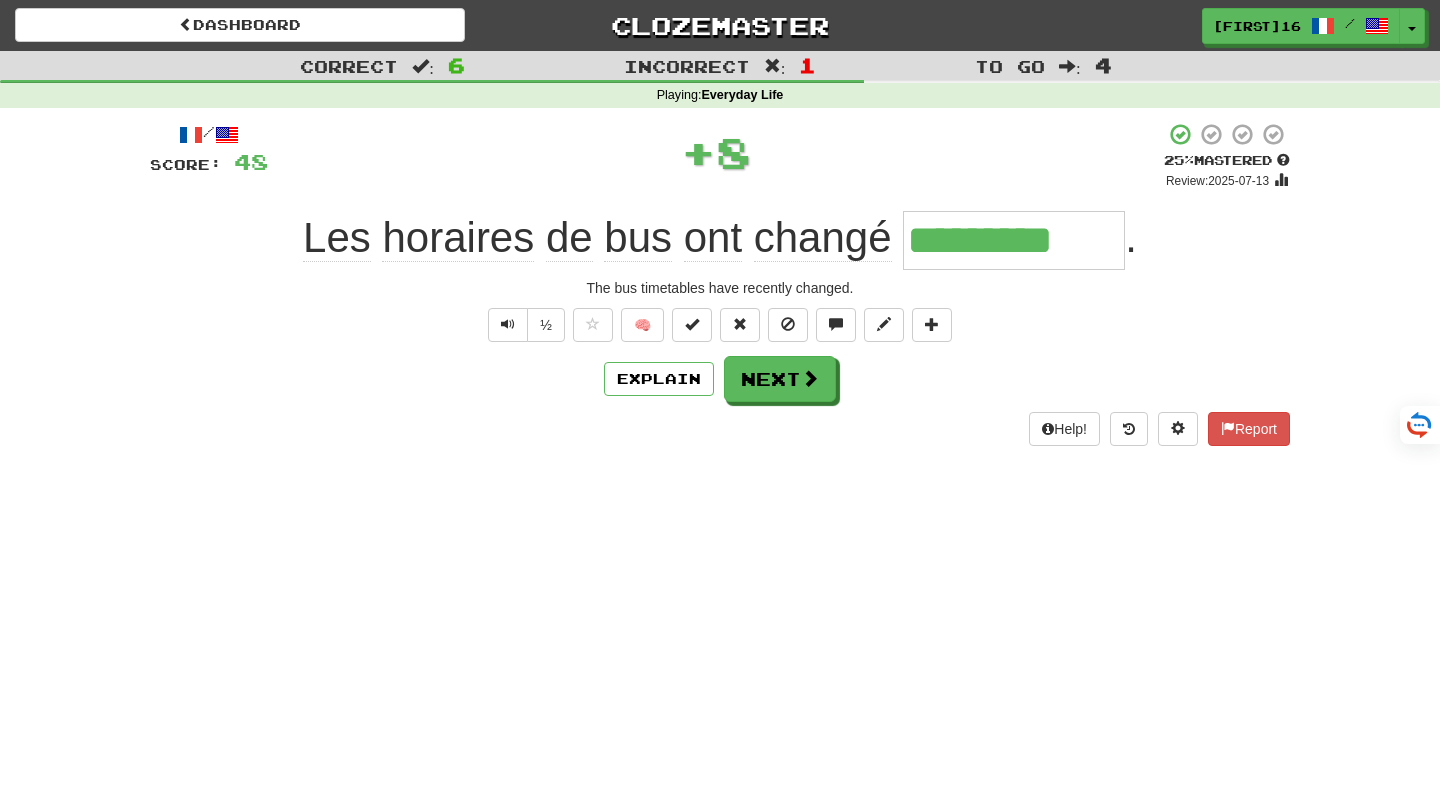type 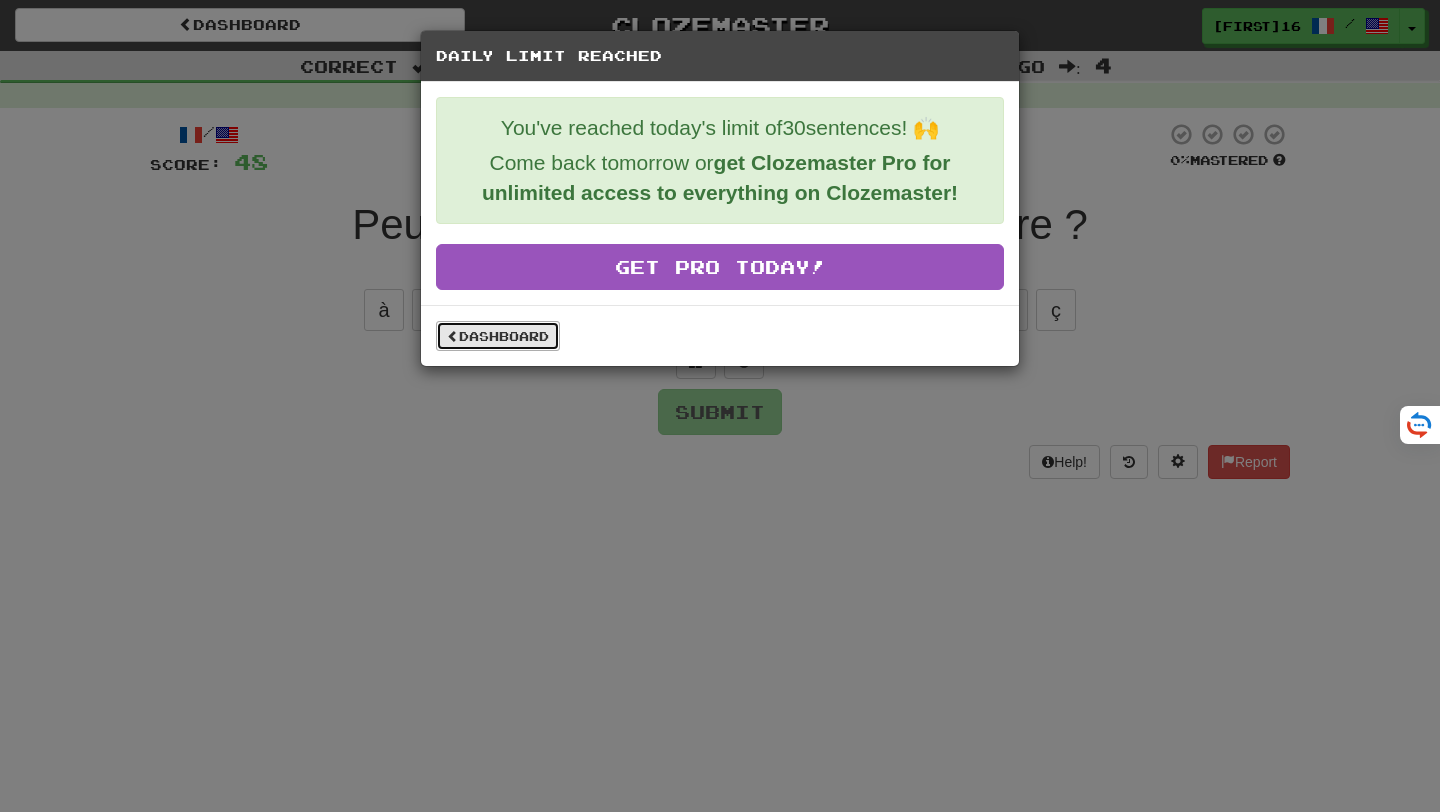 click on "Dashboard" at bounding box center [498, 336] 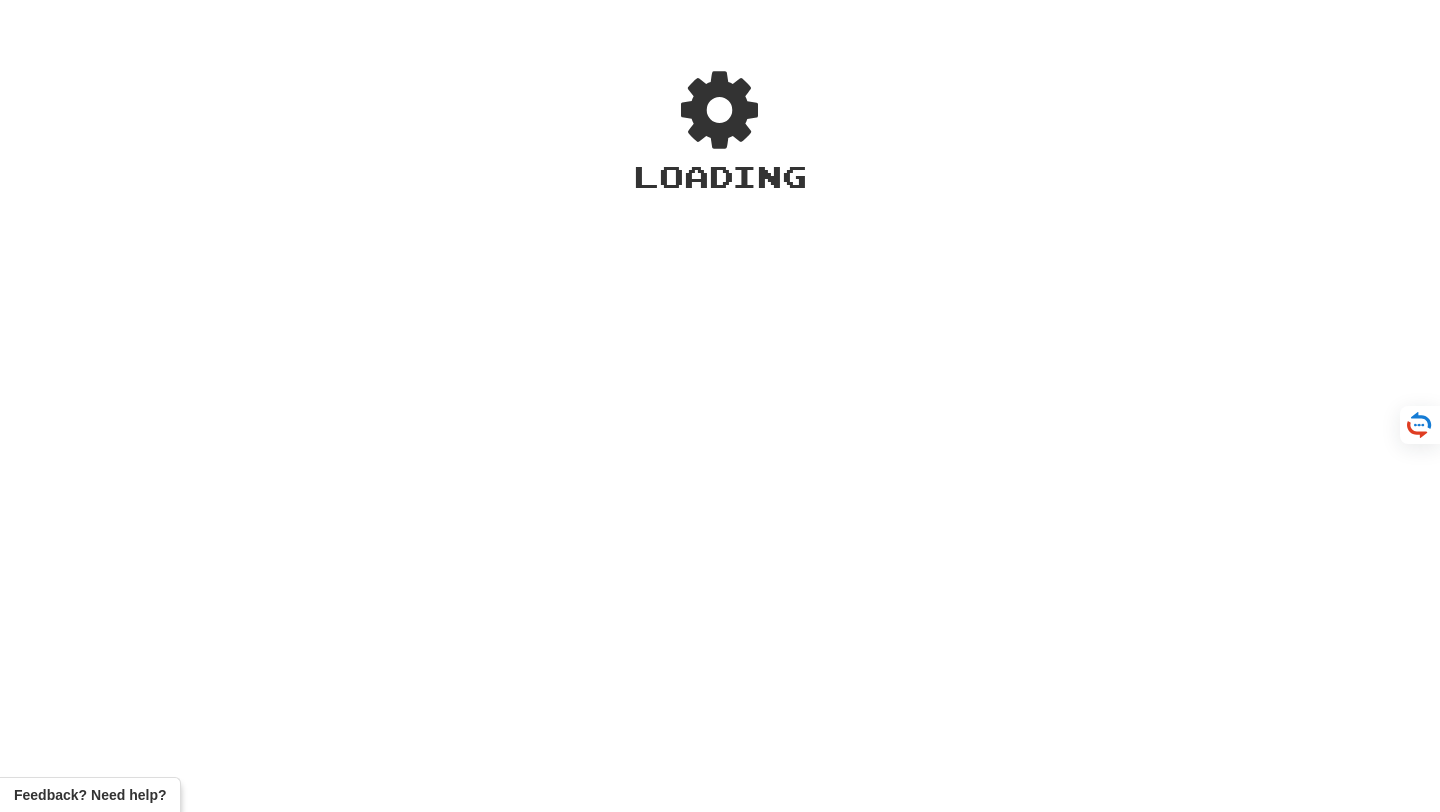 scroll, scrollTop: 0, scrollLeft: 0, axis: both 